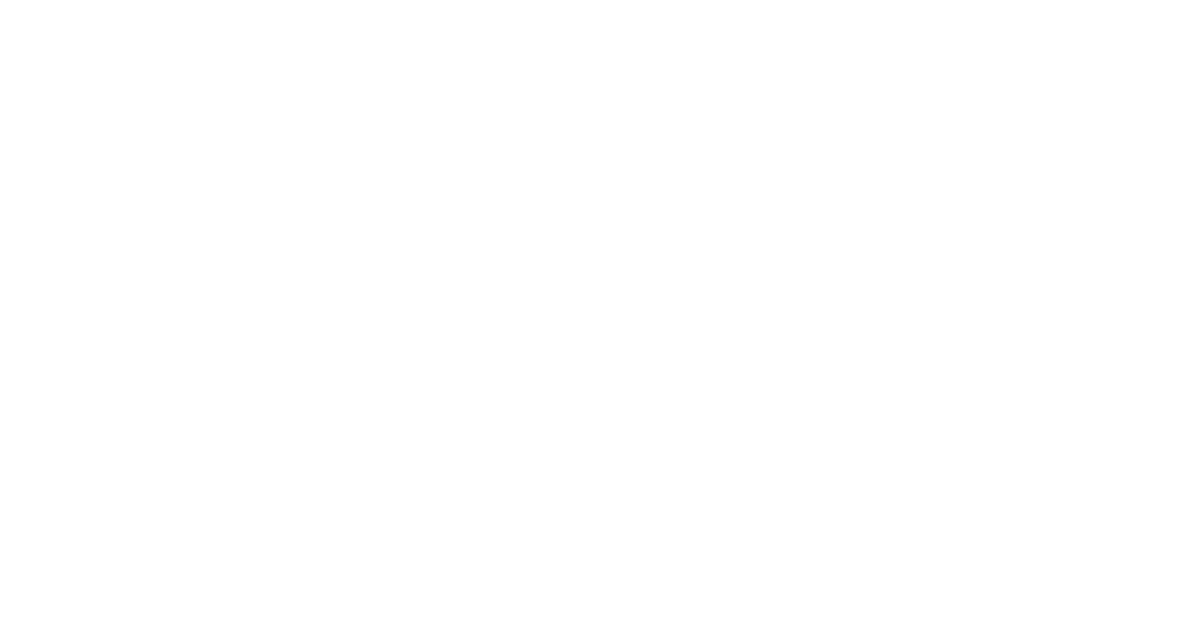 scroll, scrollTop: 0, scrollLeft: 0, axis: both 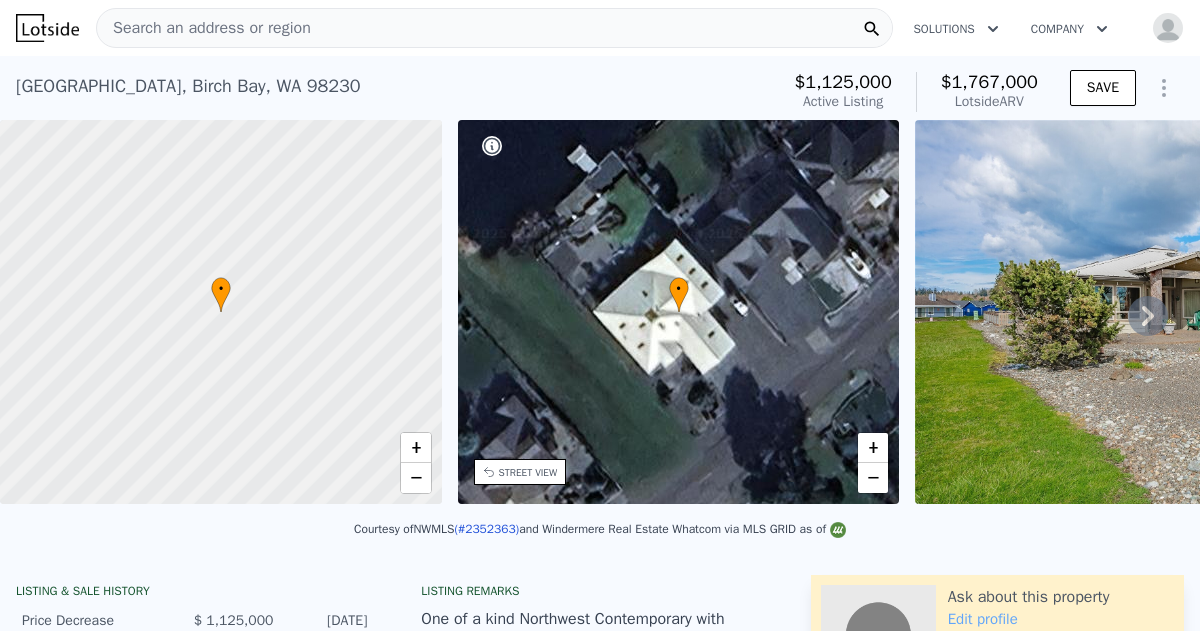click 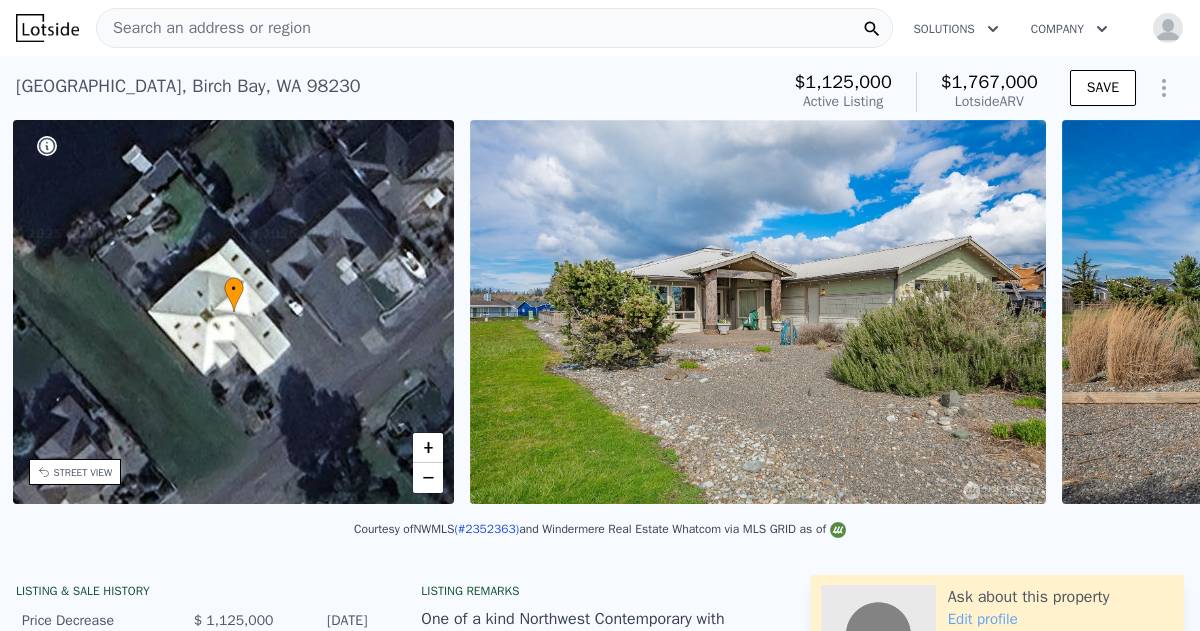 scroll, scrollTop: 0, scrollLeft: 465, axis: horizontal 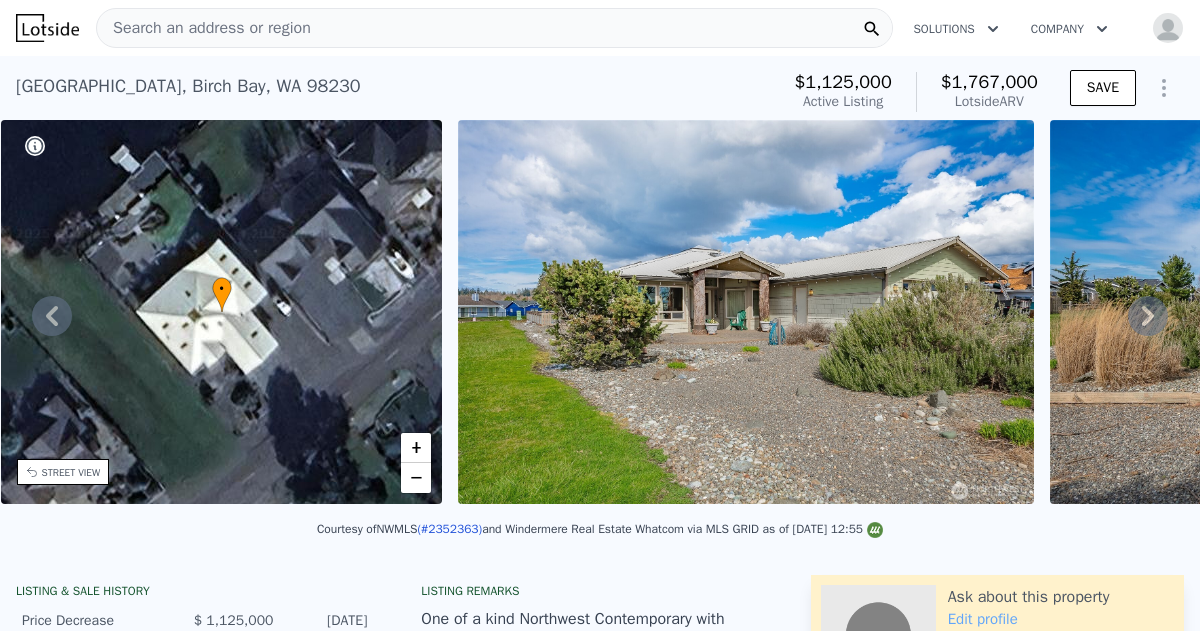 click 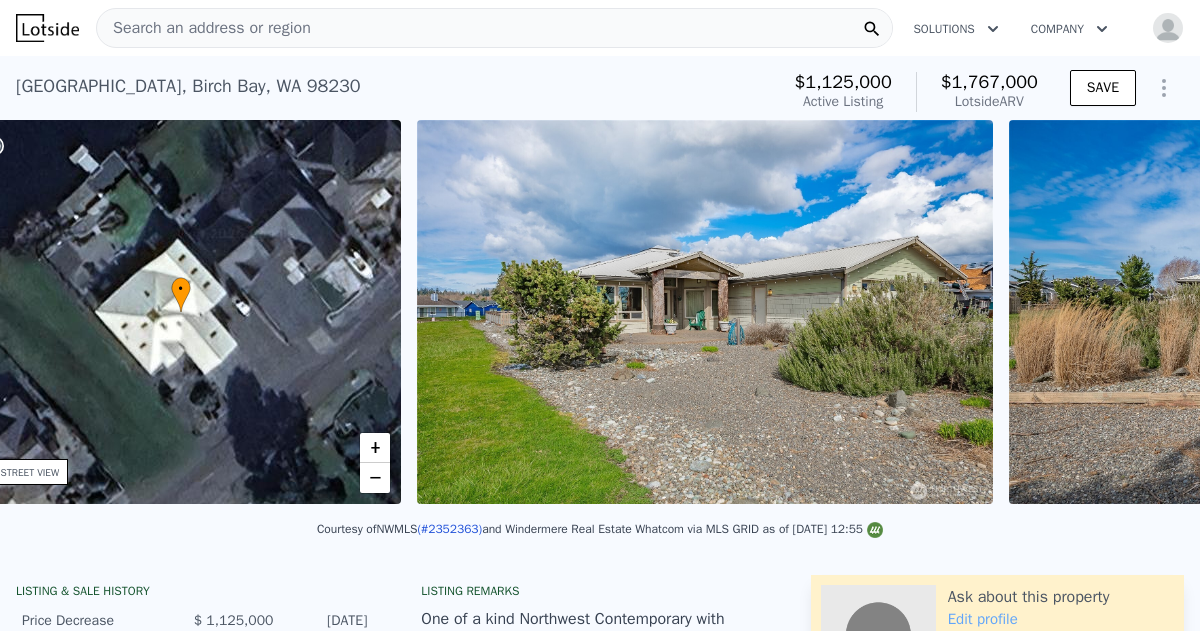 scroll, scrollTop: 0, scrollLeft: 915, axis: horizontal 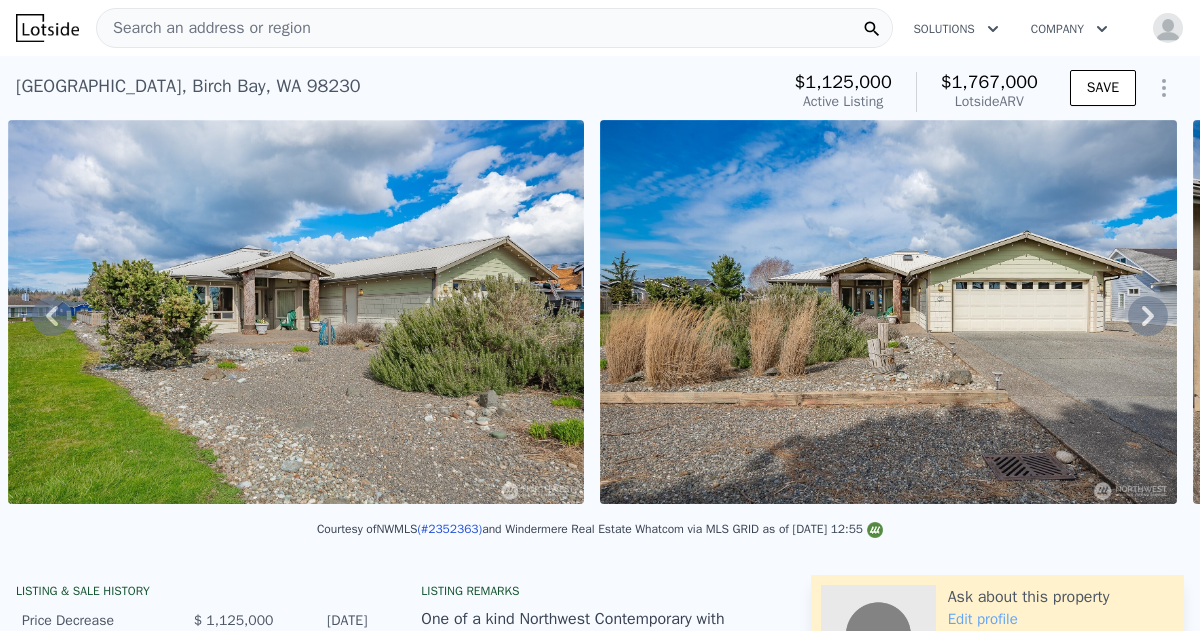 click 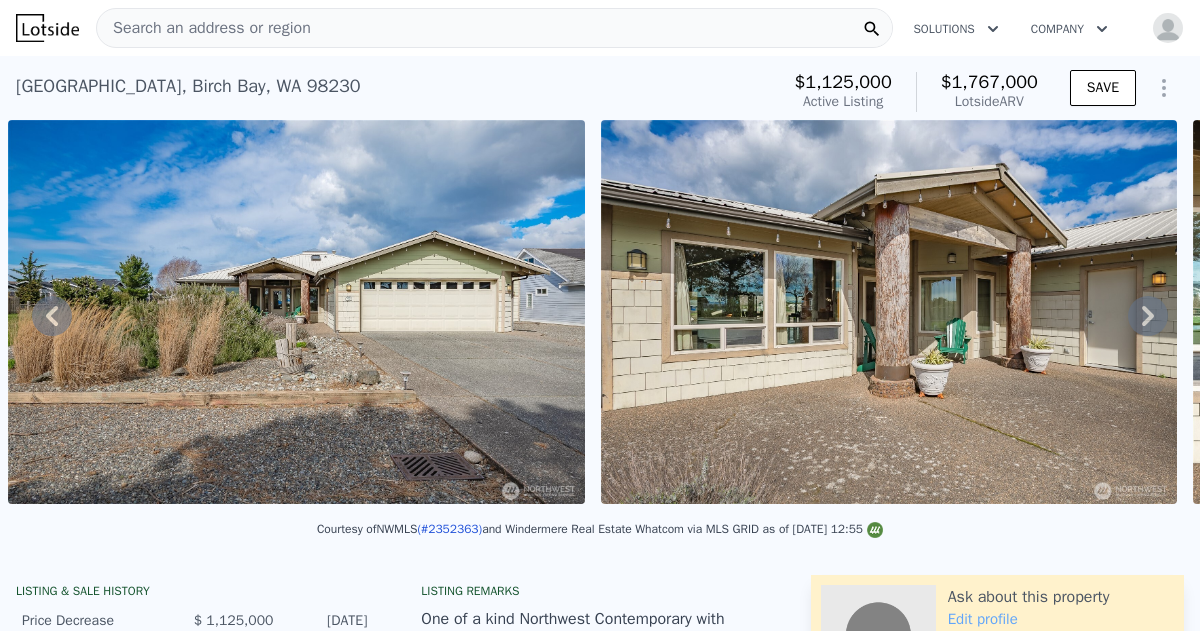 scroll, scrollTop: 0, scrollLeft: 1507, axis: horizontal 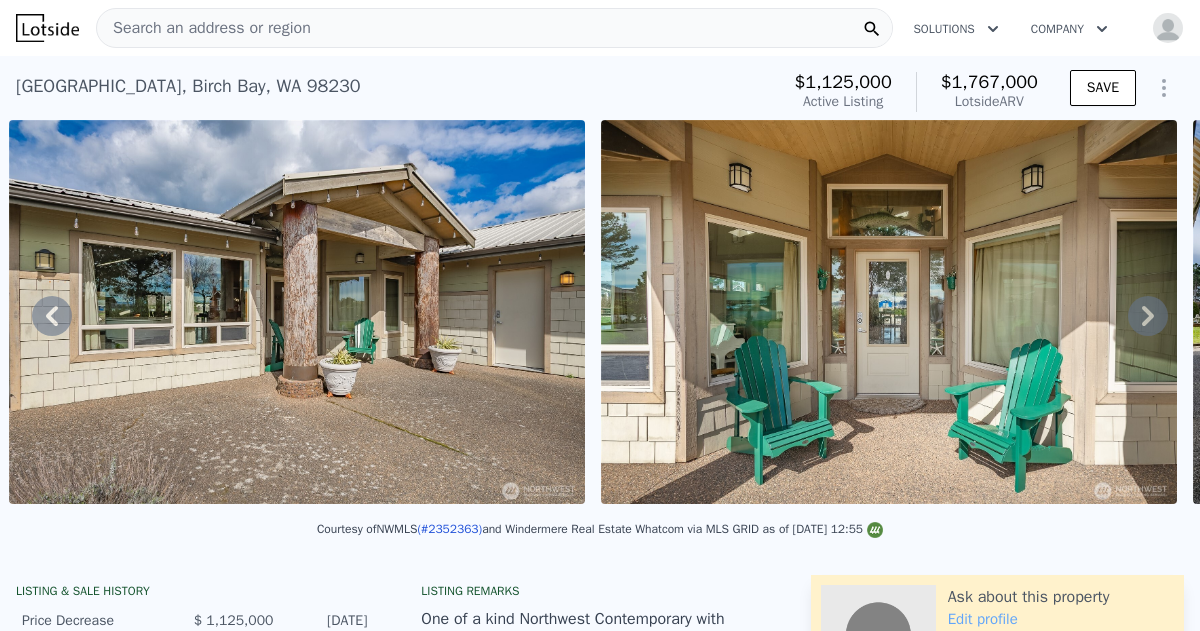 click 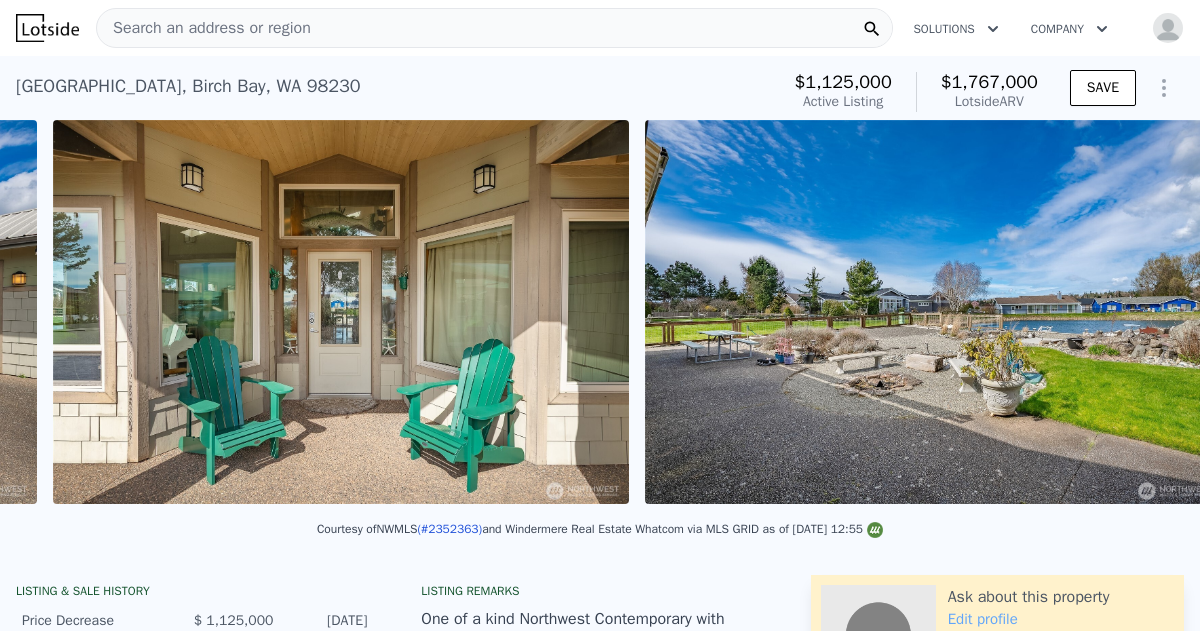 scroll, scrollTop: 0, scrollLeft: 2691, axis: horizontal 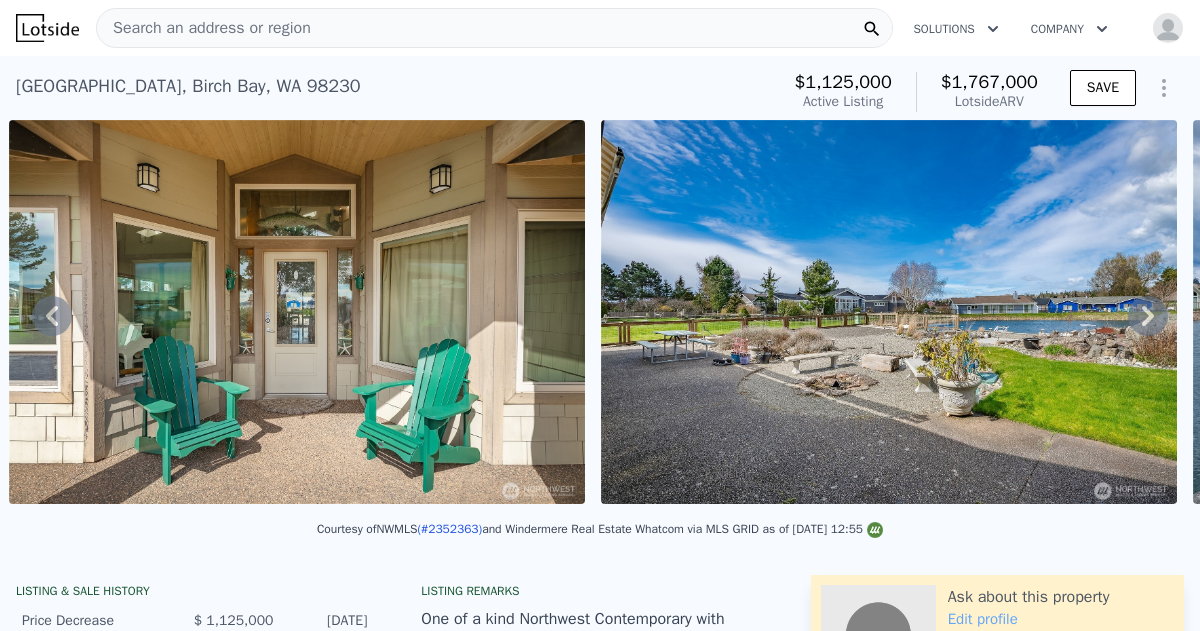 click 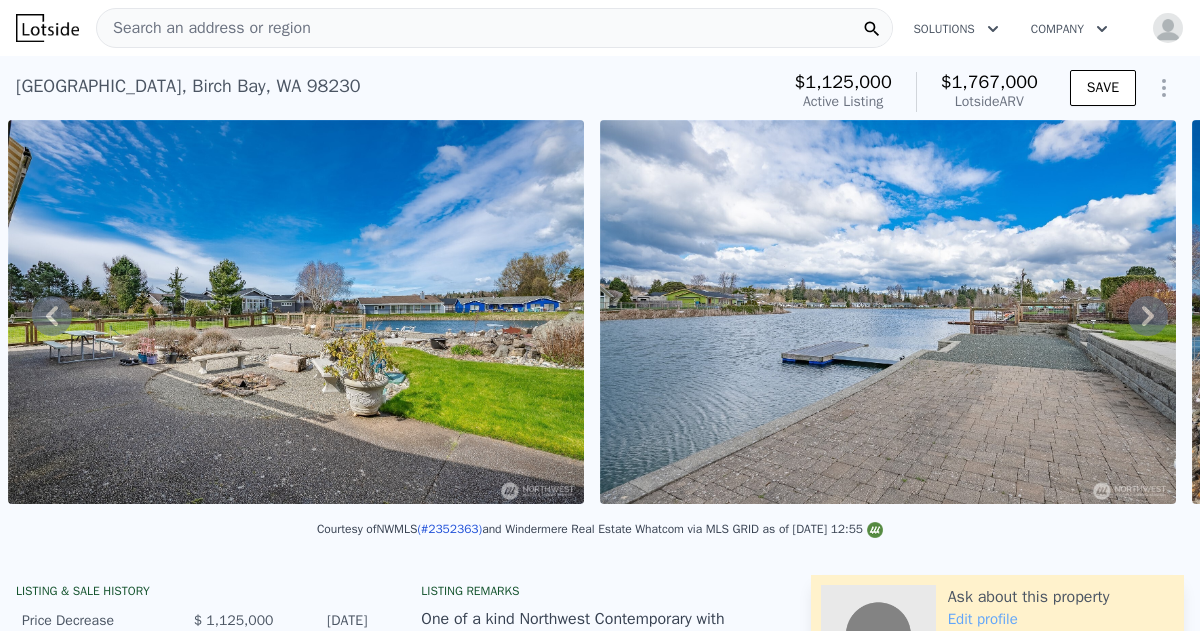 scroll, scrollTop: 0, scrollLeft: 3283, axis: horizontal 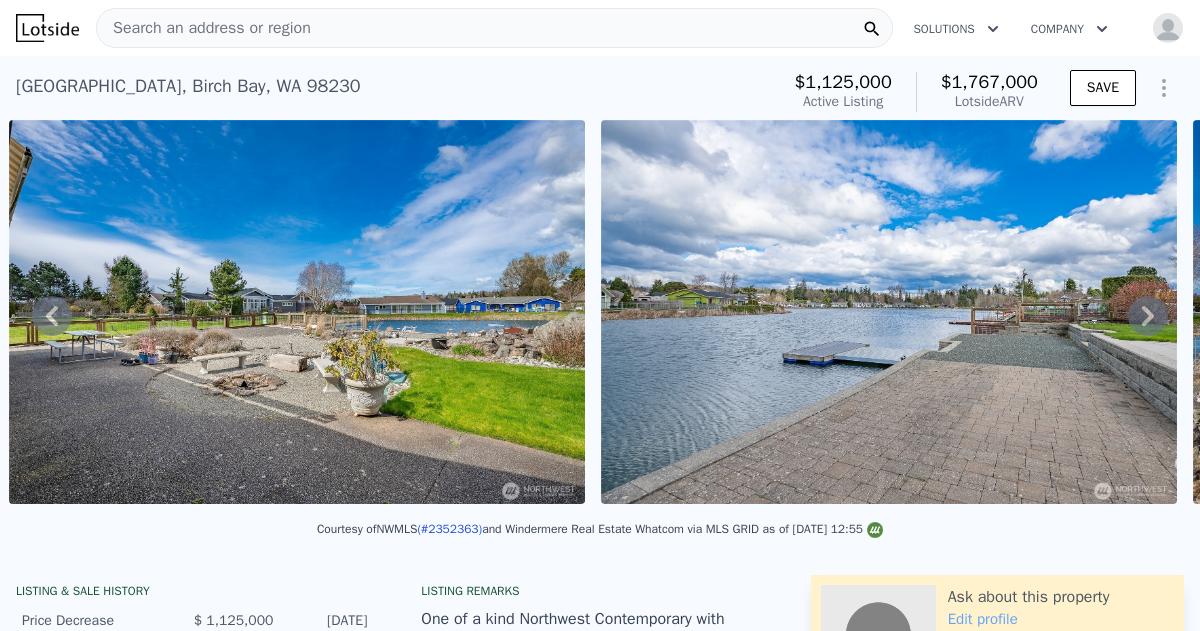 click at bounding box center [889, 312] 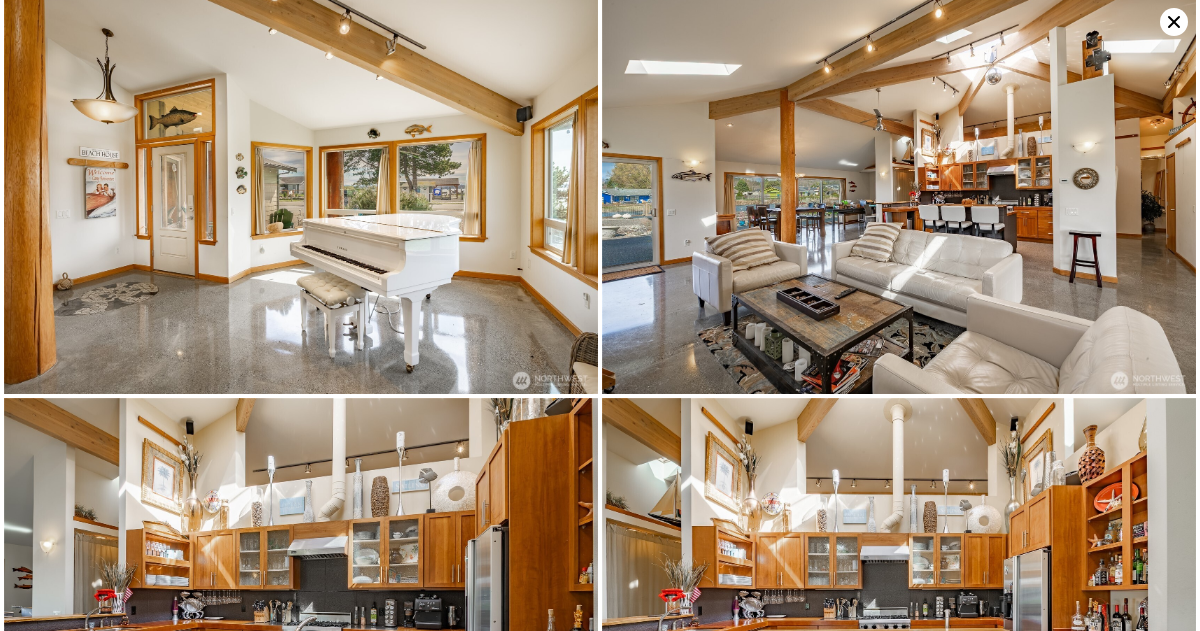 scroll, scrollTop: 3999, scrollLeft: 0, axis: vertical 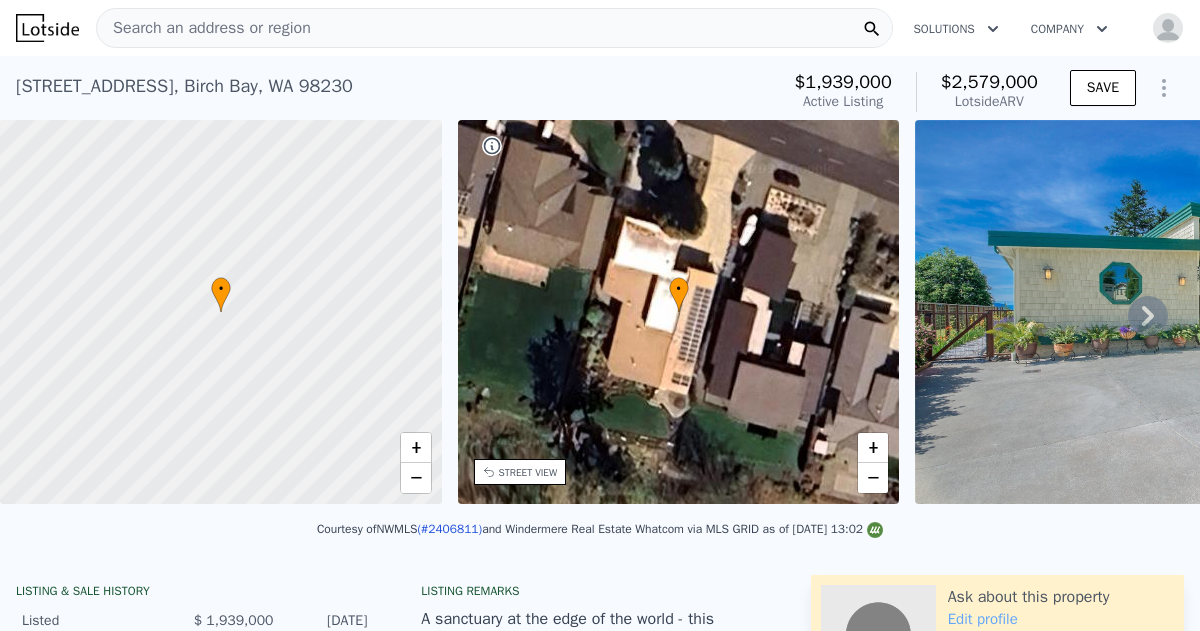 click 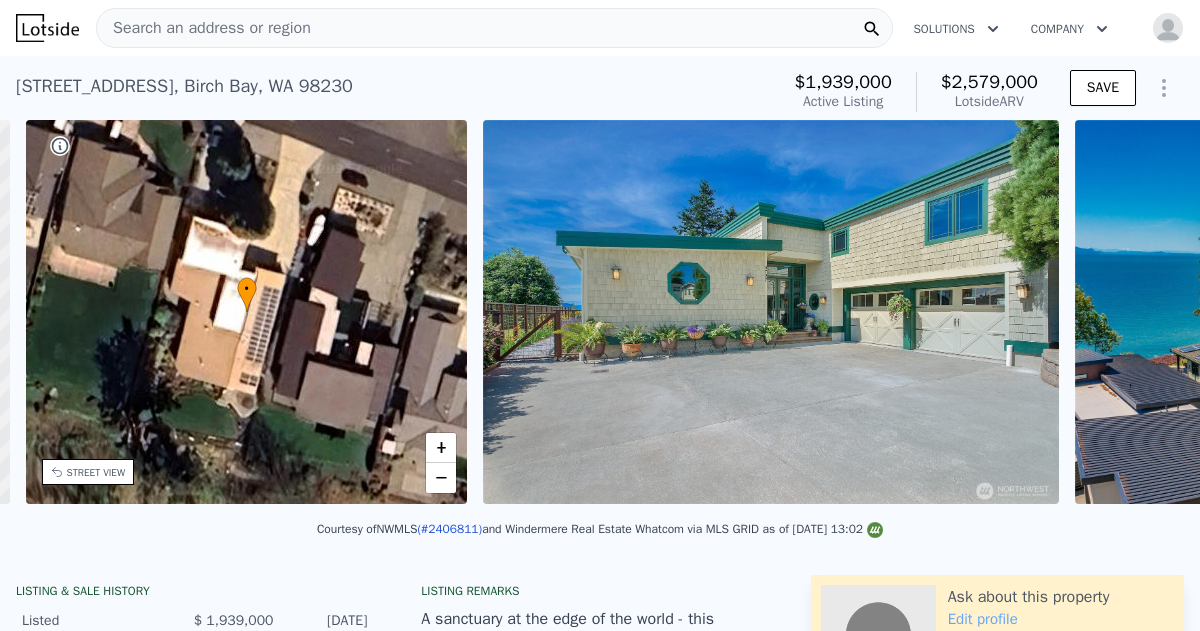 scroll, scrollTop: 0, scrollLeft: 465, axis: horizontal 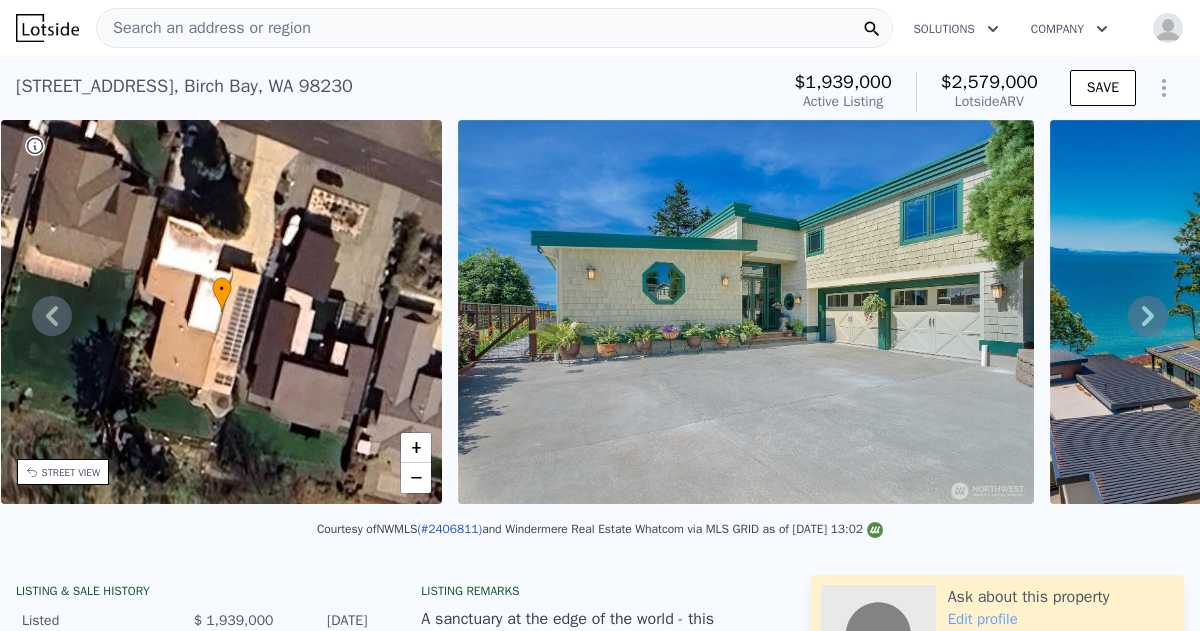 click 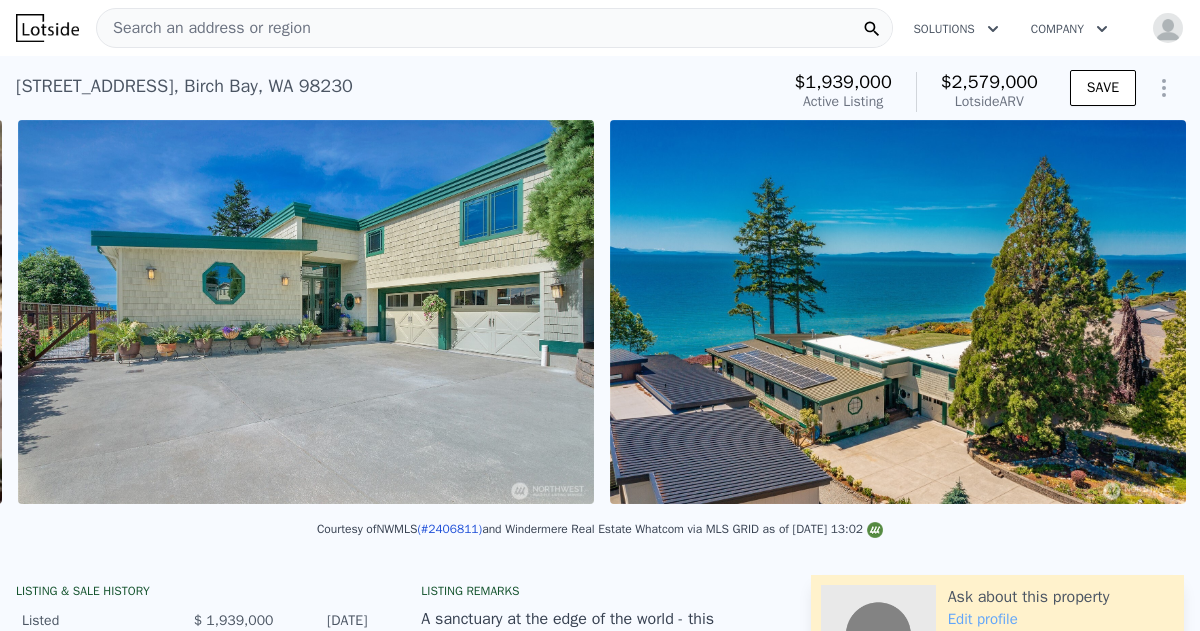 scroll, scrollTop: 0, scrollLeft: 915, axis: horizontal 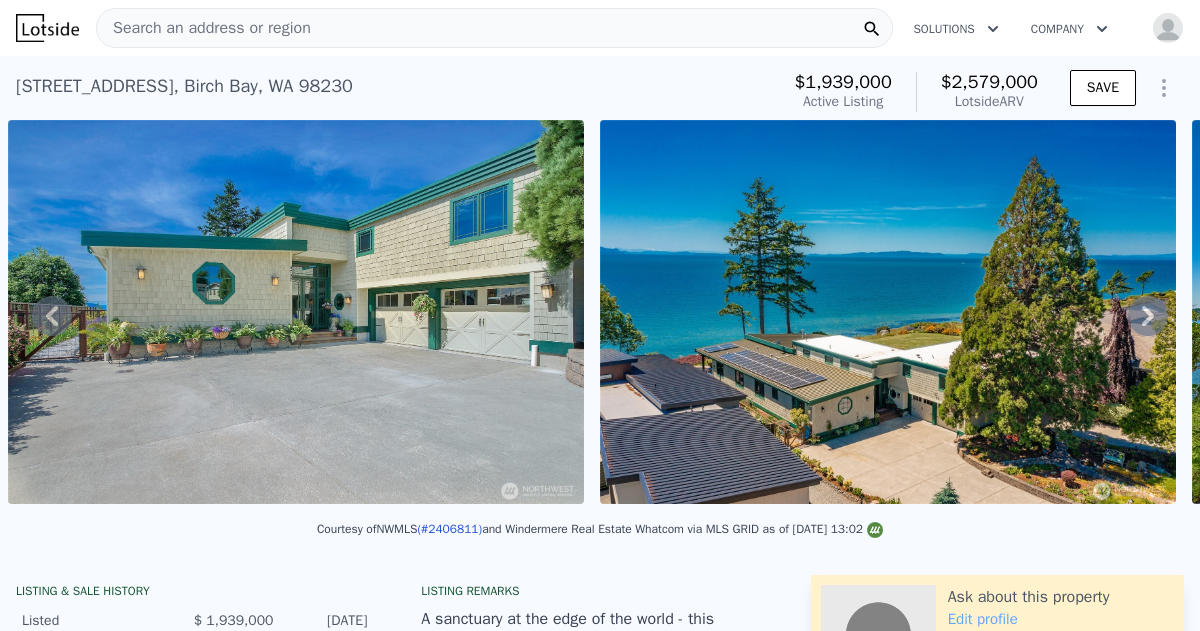 click 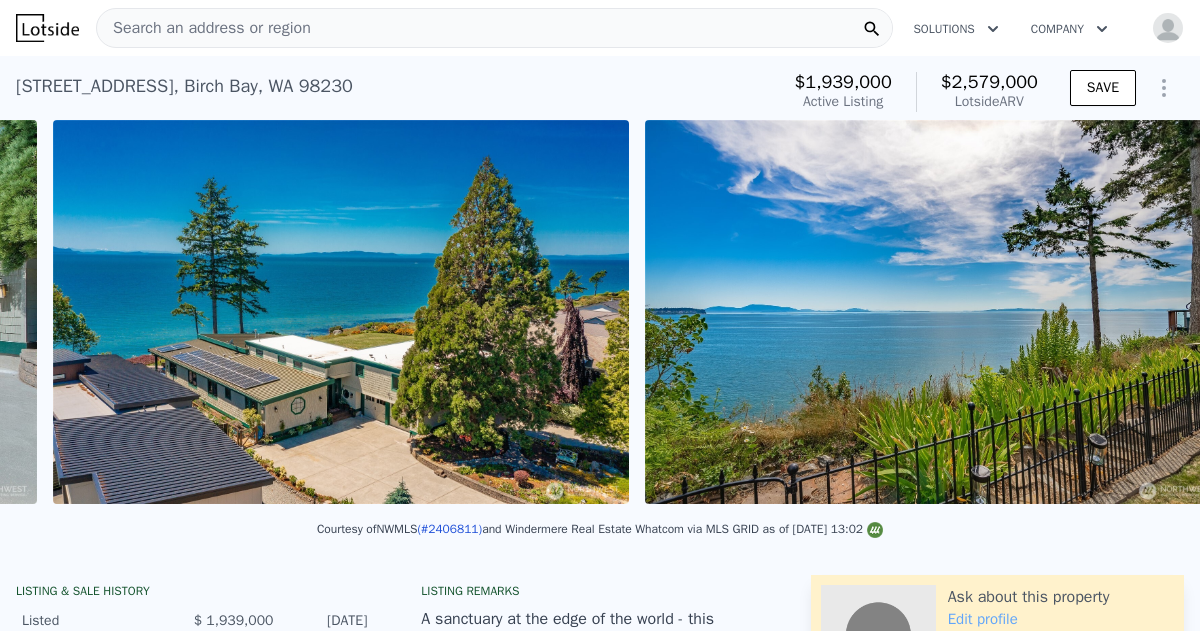 scroll, scrollTop: 0, scrollLeft: 1506, axis: horizontal 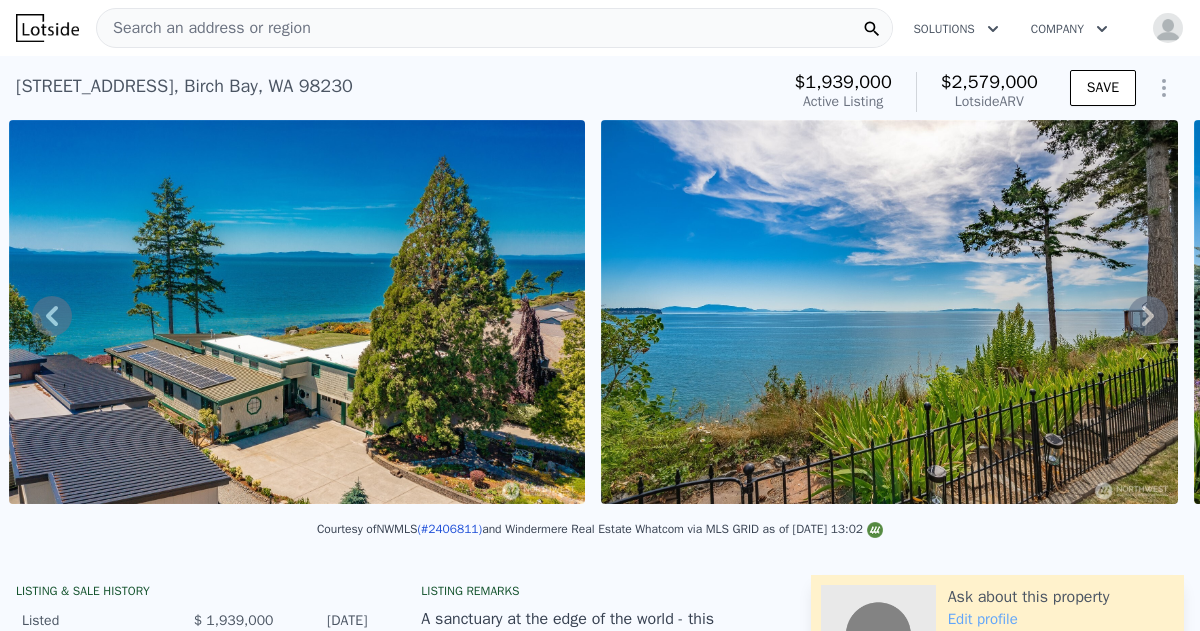 click 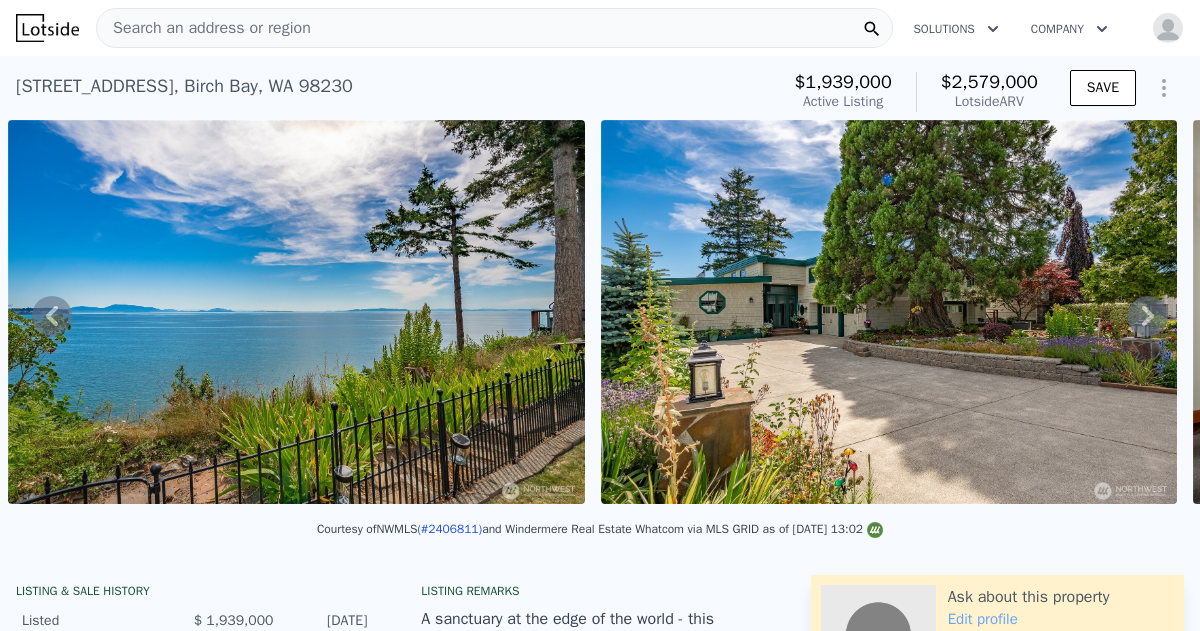 scroll, scrollTop: 0, scrollLeft: 2099, axis: horizontal 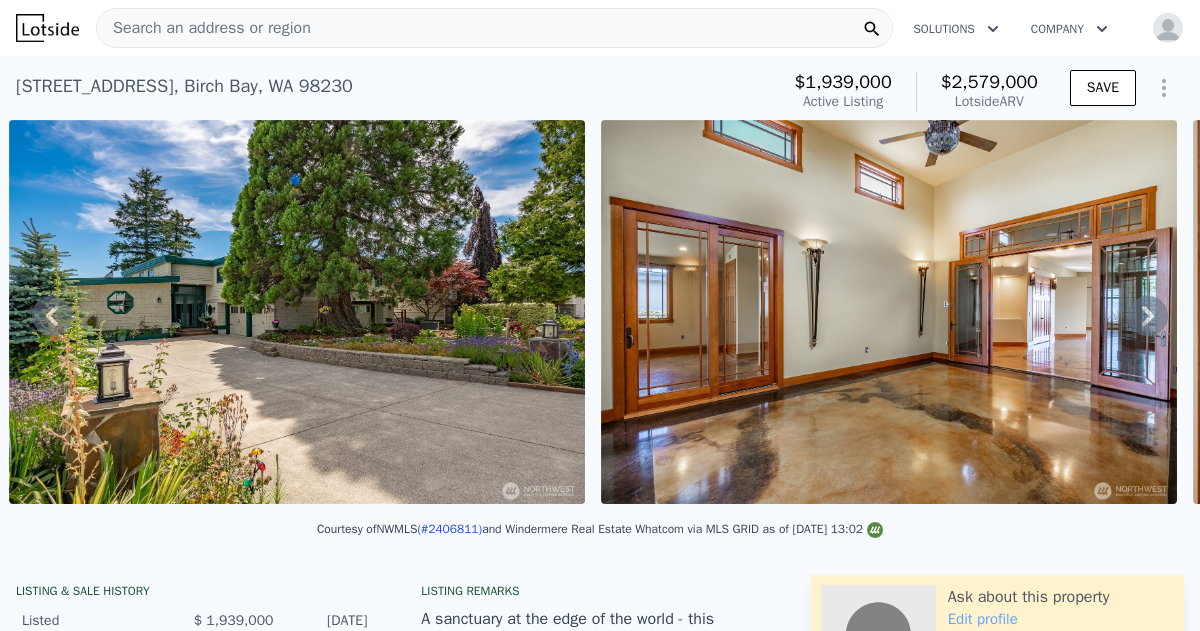 click 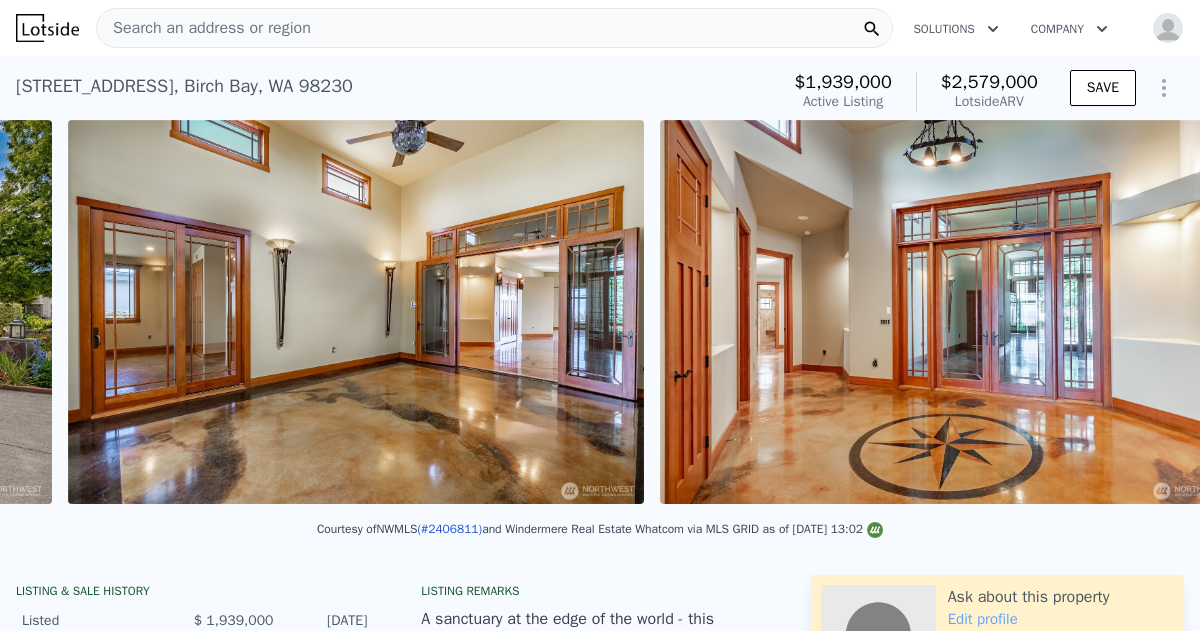 scroll, scrollTop: 0, scrollLeft: 3283, axis: horizontal 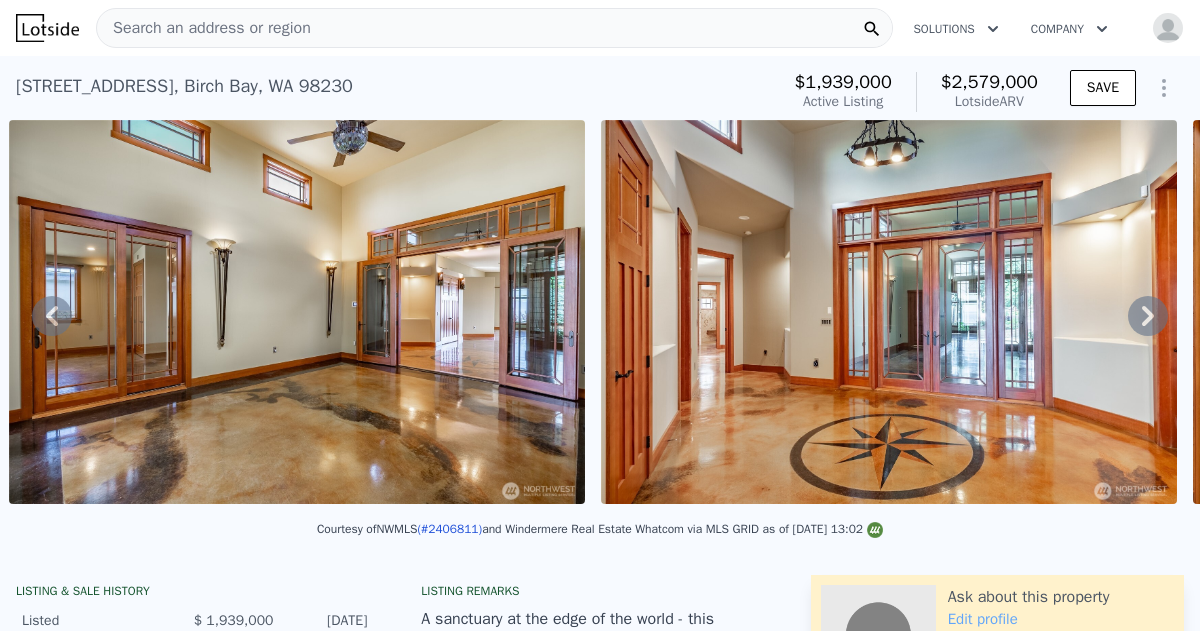 click 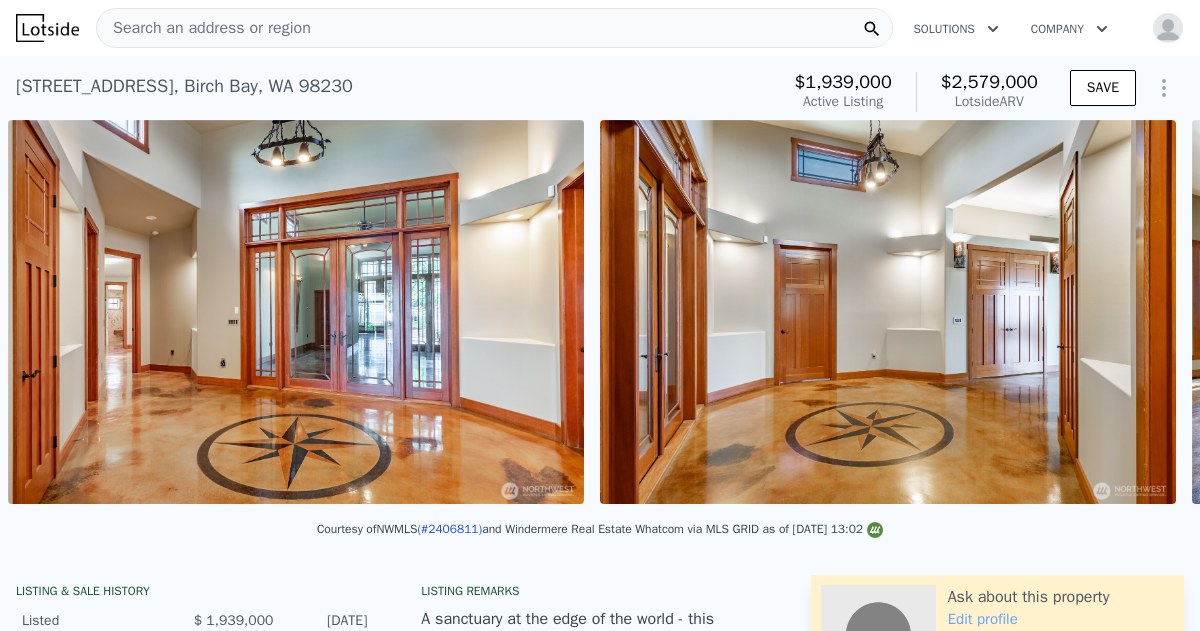 scroll, scrollTop: 0, scrollLeft: 3875, axis: horizontal 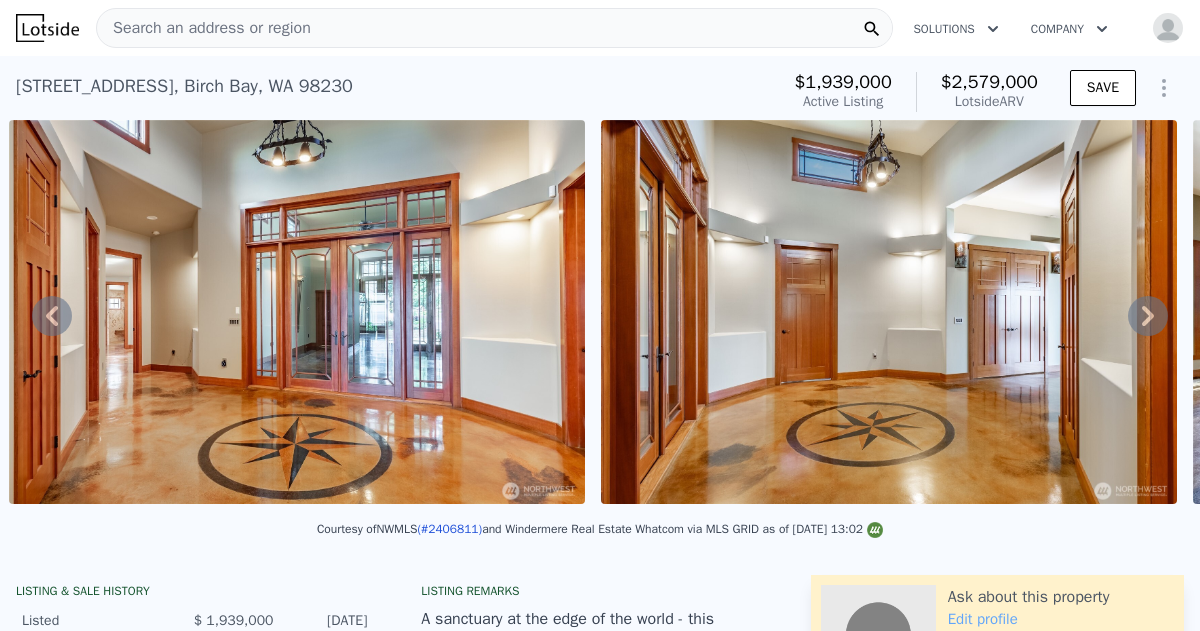 click 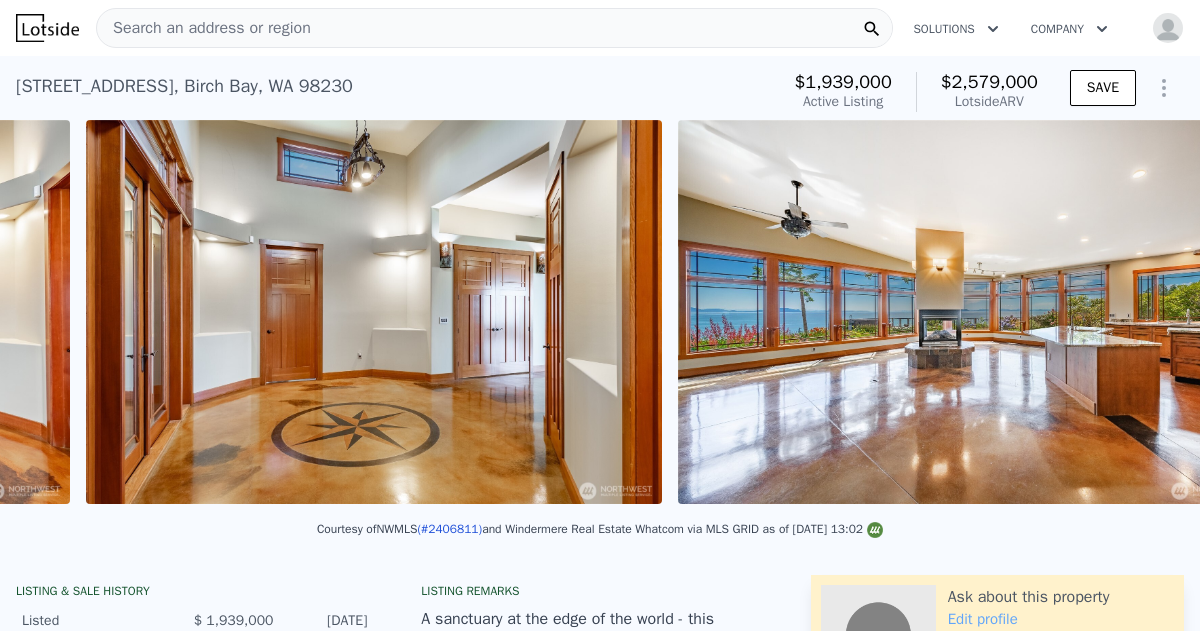 scroll, scrollTop: 0, scrollLeft: 4468, axis: horizontal 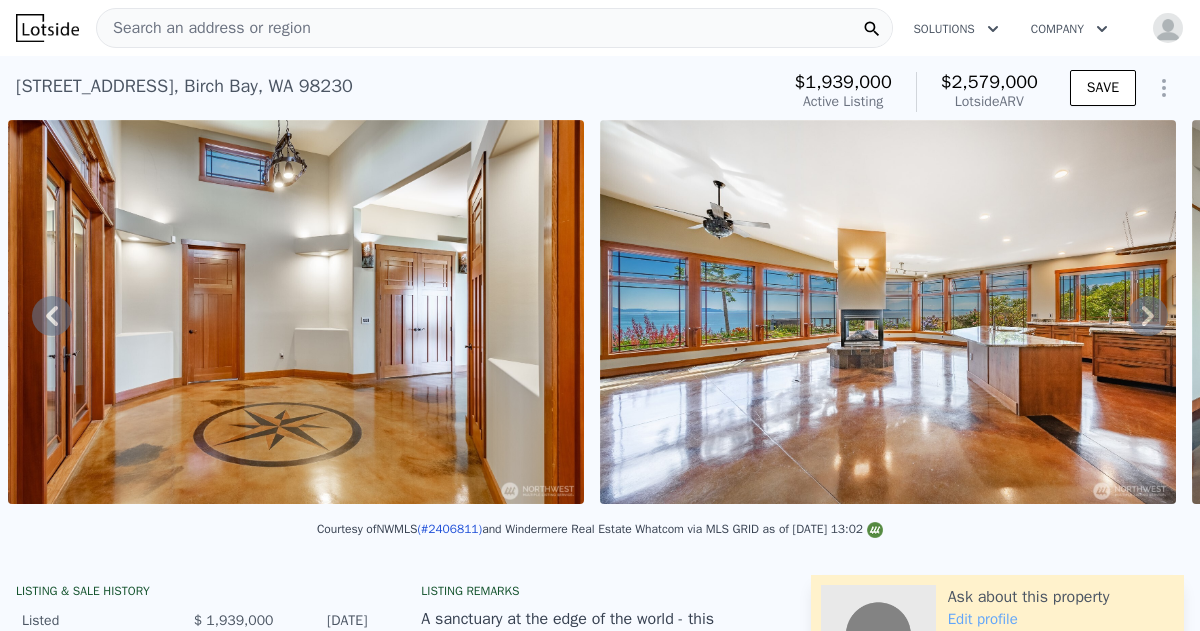 click 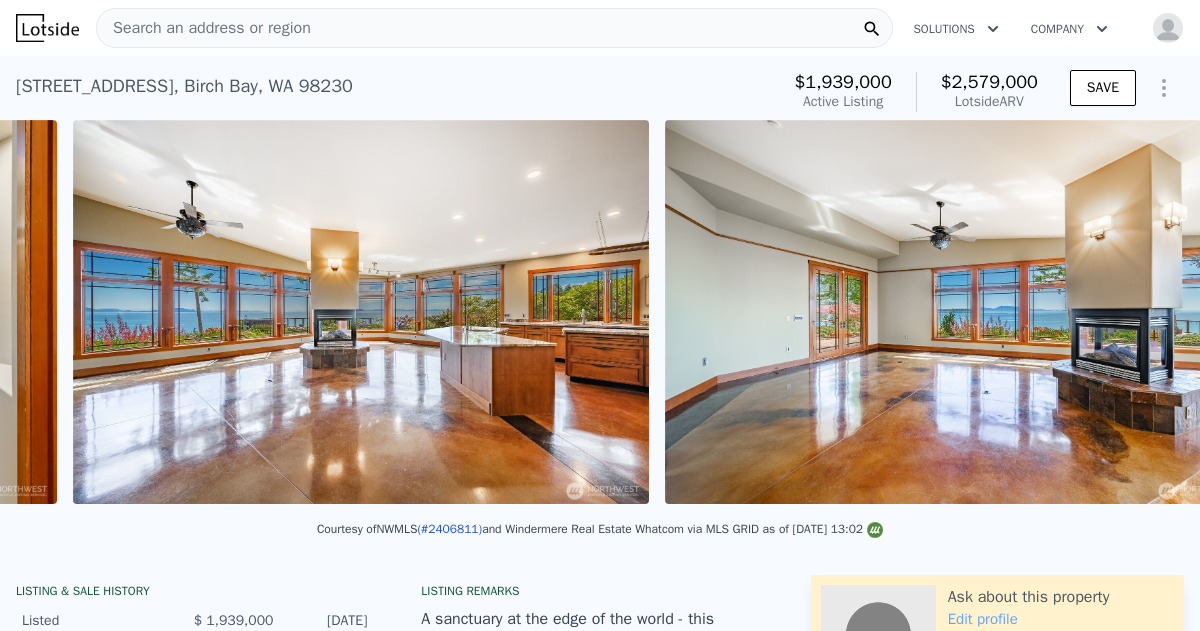 scroll, scrollTop: 0, scrollLeft: 5060, axis: horizontal 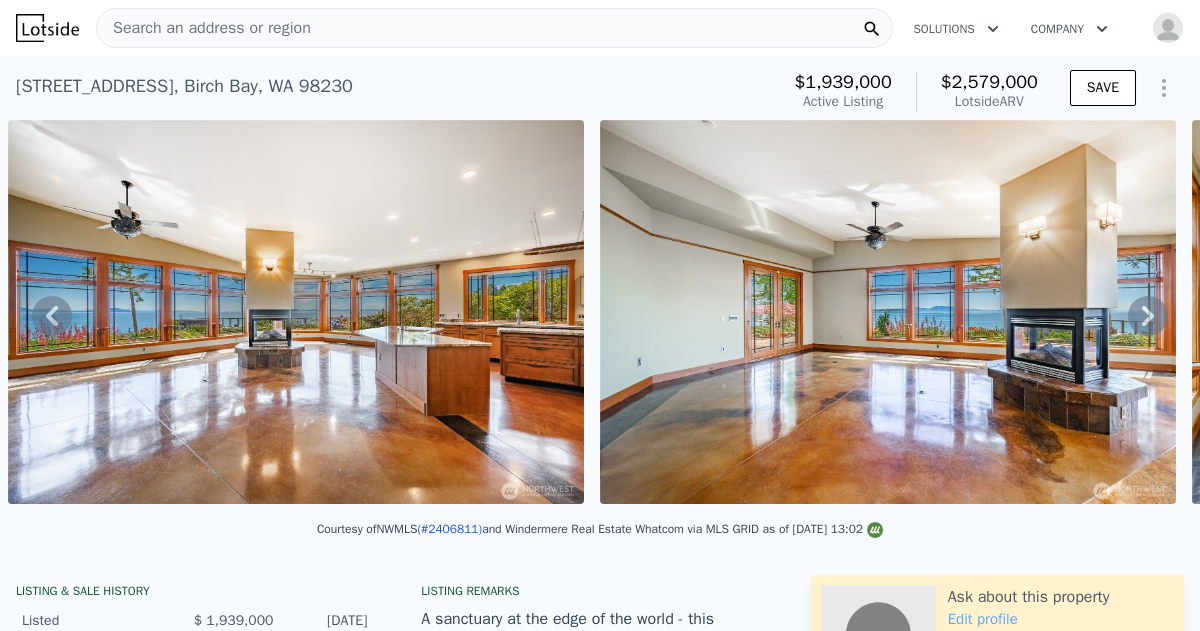 click 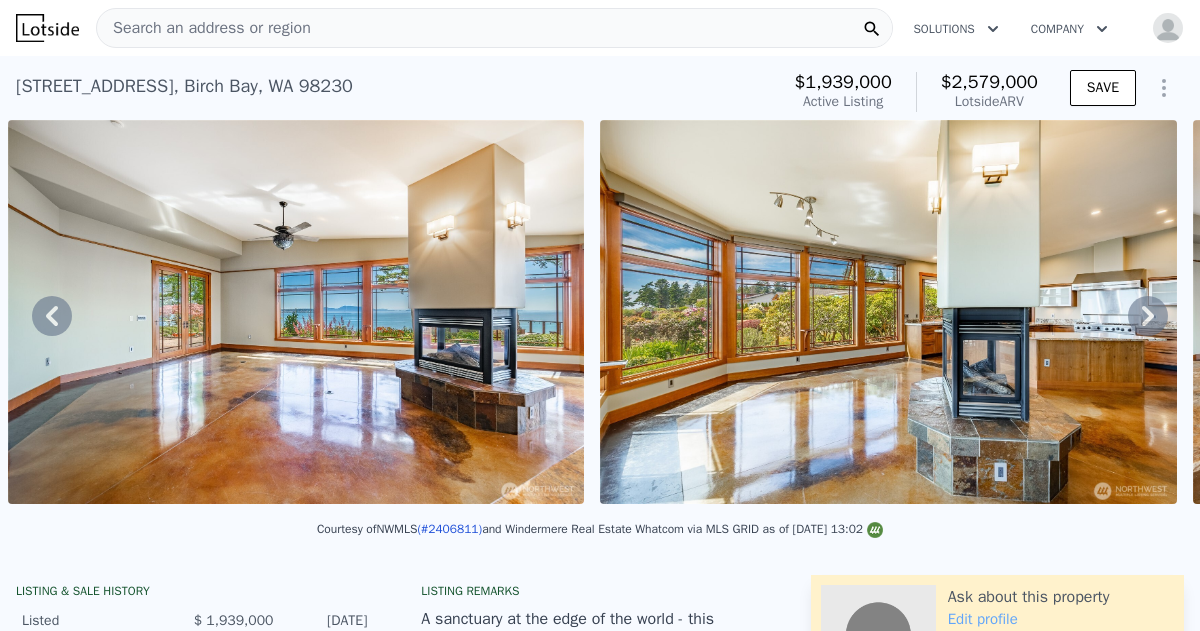 scroll, scrollTop: 0, scrollLeft: 5652, axis: horizontal 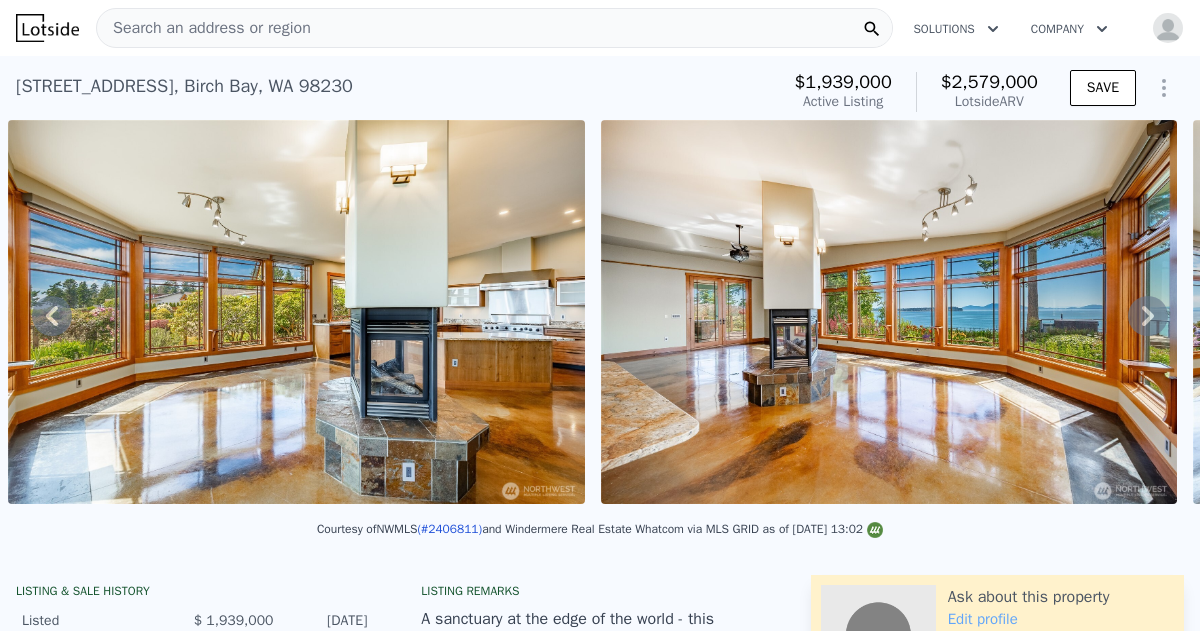 click 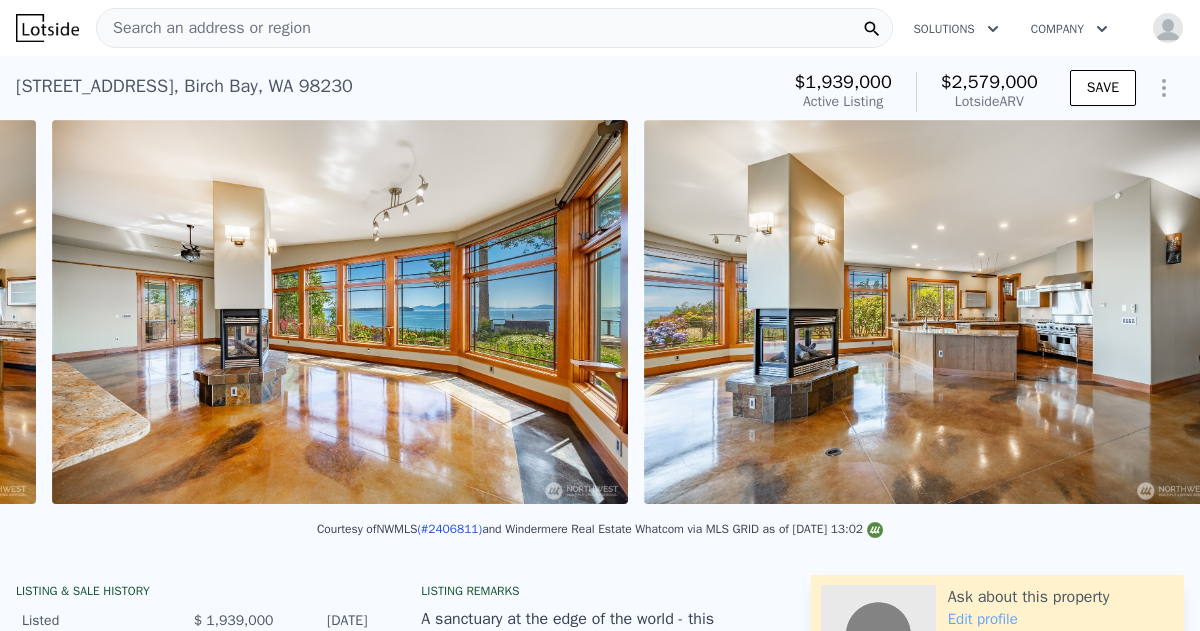 scroll, scrollTop: 0, scrollLeft: 6836, axis: horizontal 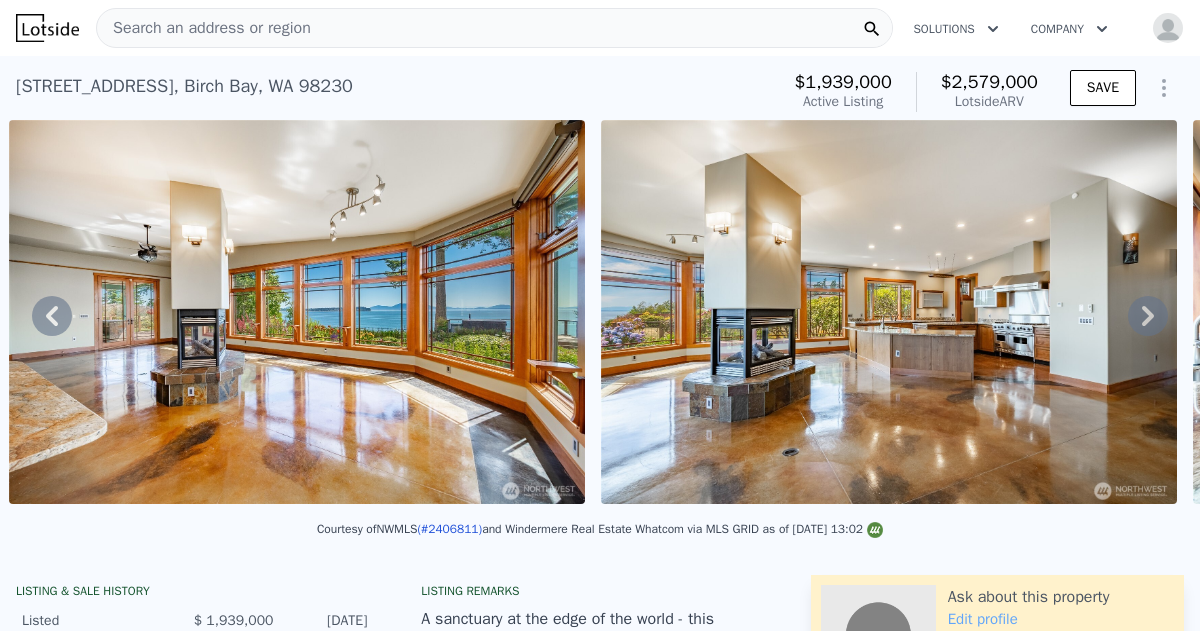 click 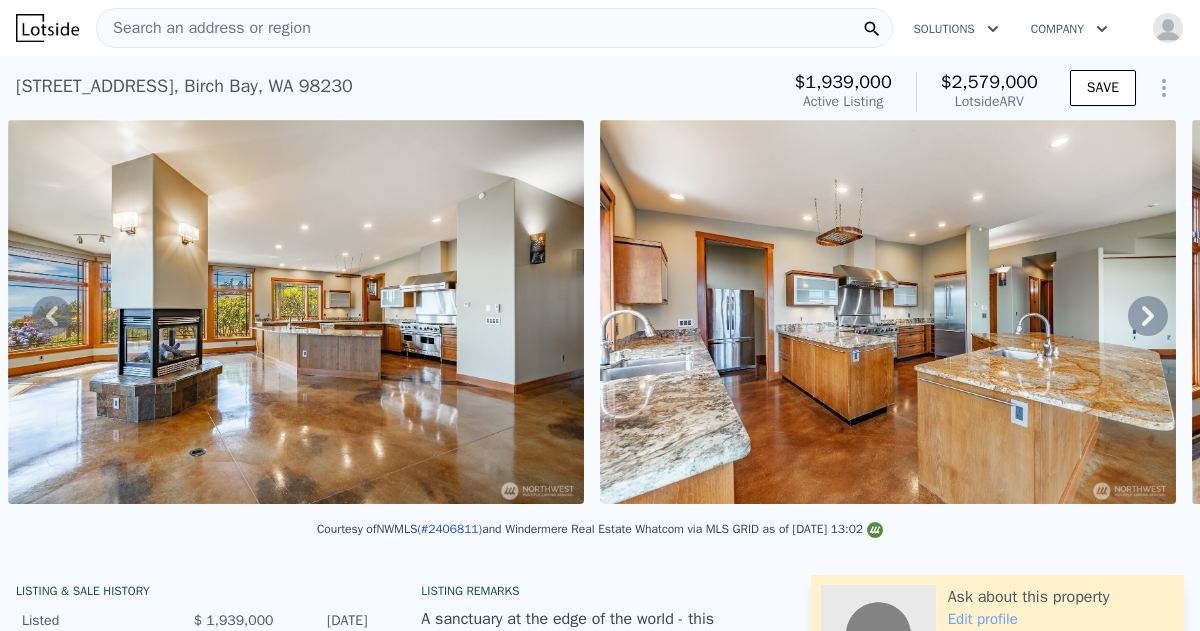 scroll, scrollTop: 0, scrollLeft: 7428, axis: horizontal 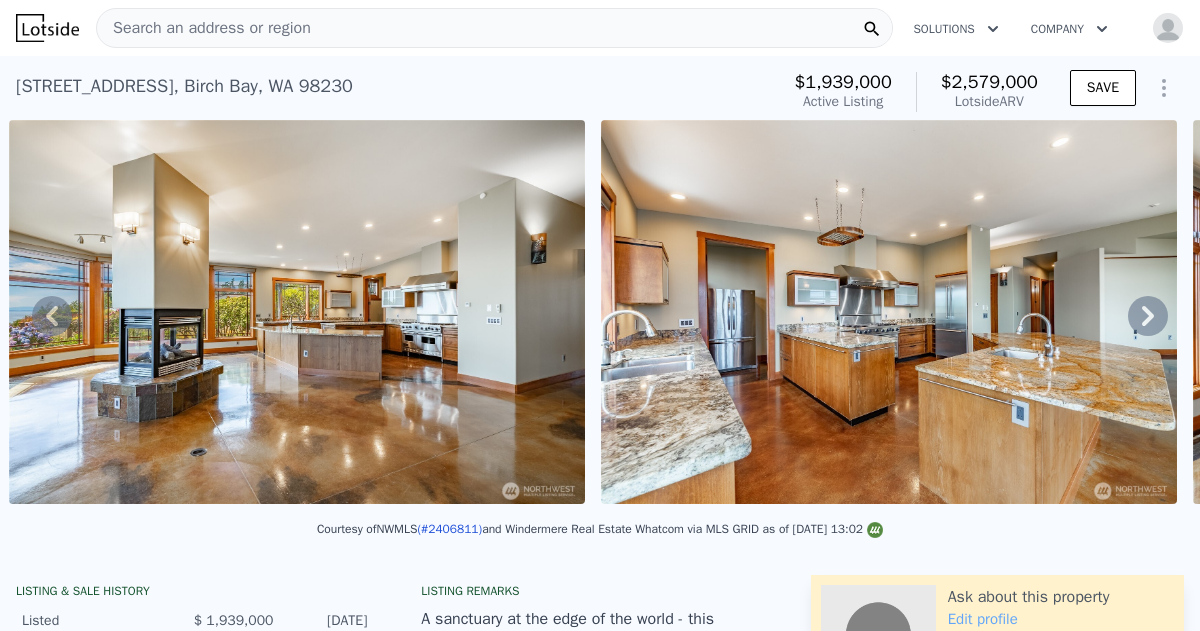 click 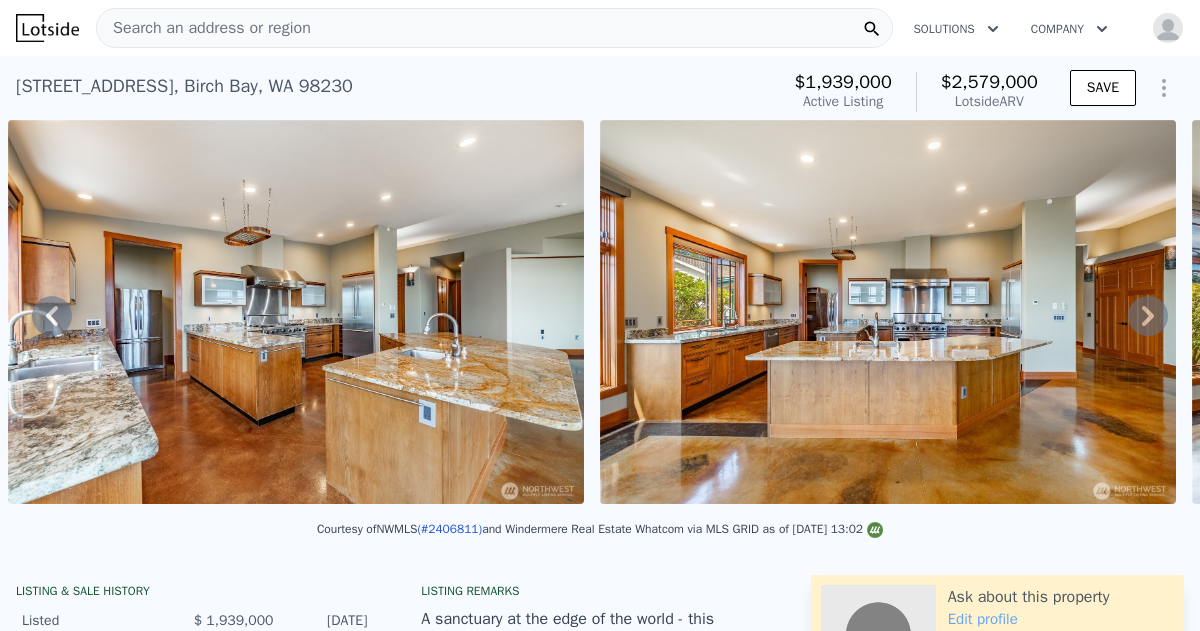 scroll, scrollTop: 0, scrollLeft: 8020, axis: horizontal 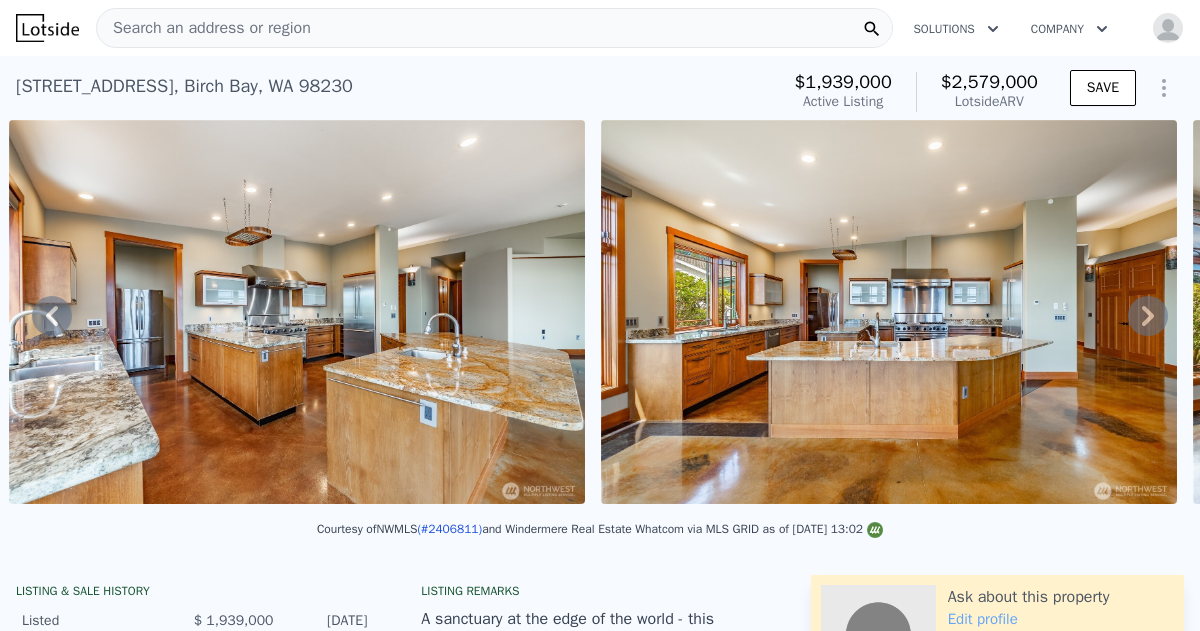click 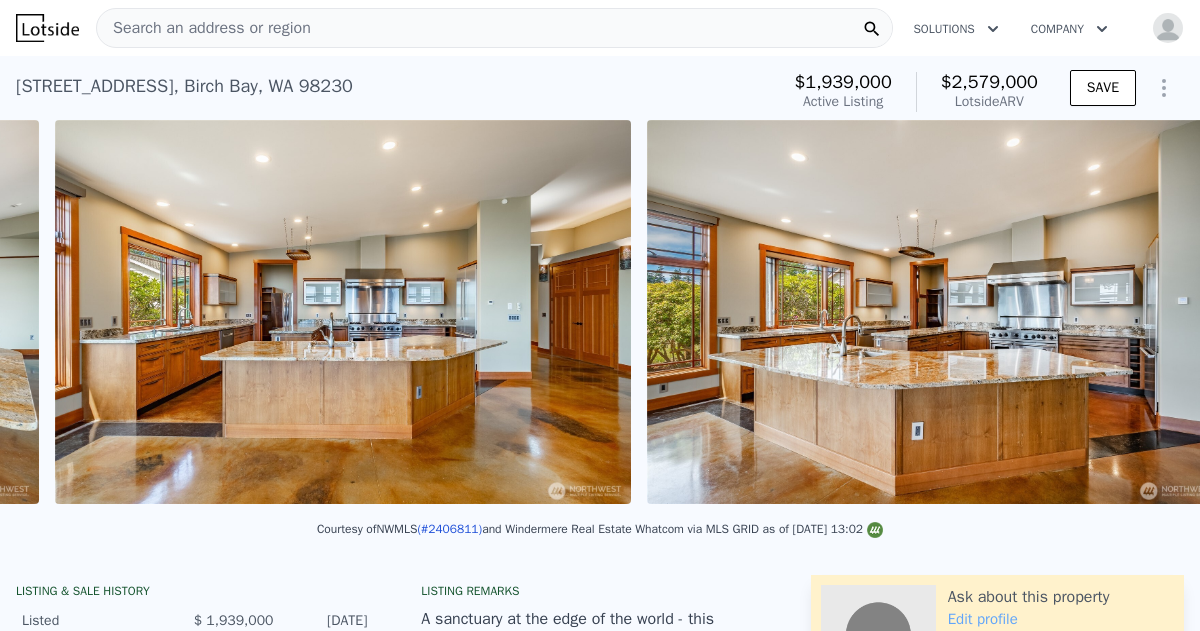 scroll, scrollTop: 0, scrollLeft: 8613, axis: horizontal 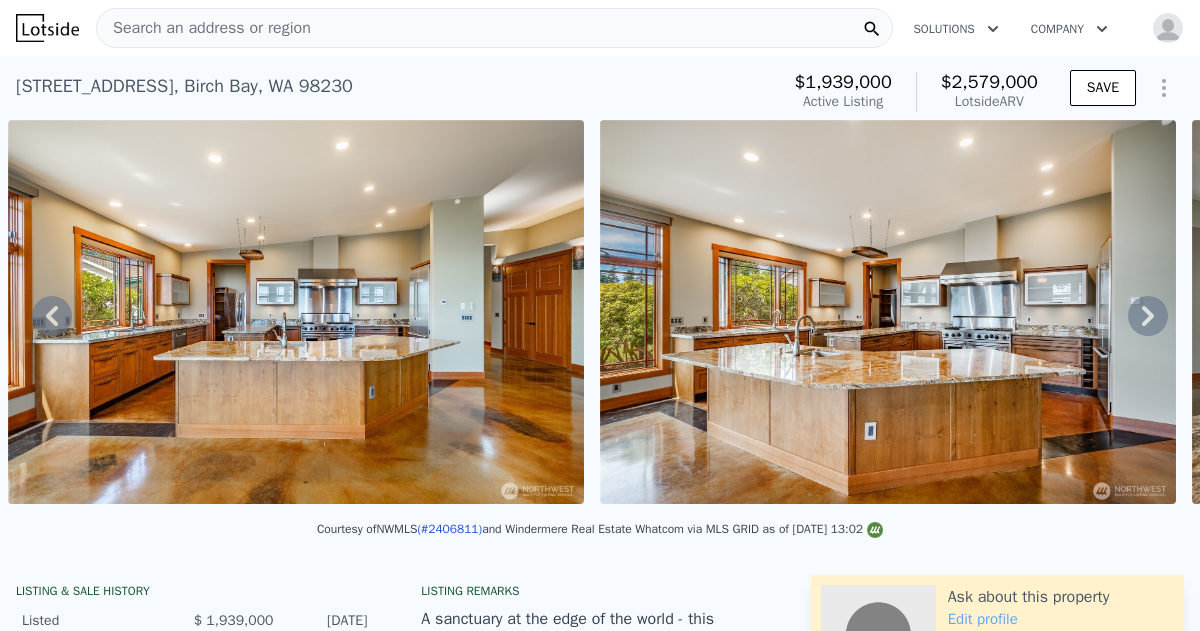 click 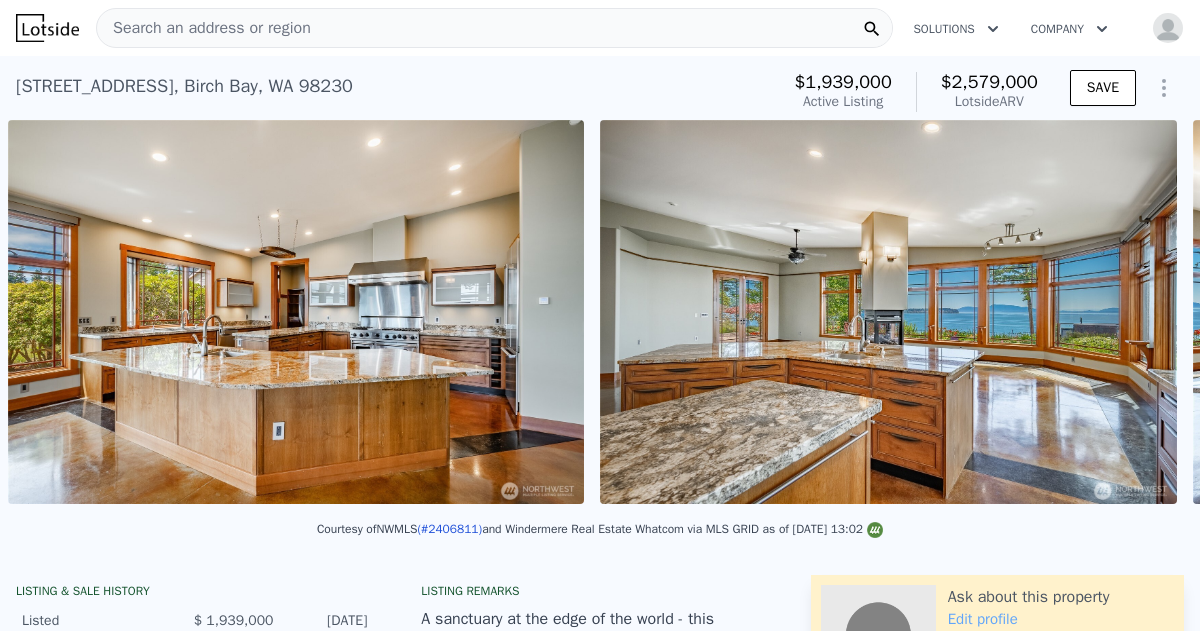 scroll, scrollTop: 0, scrollLeft: 9205, axis: horizontal 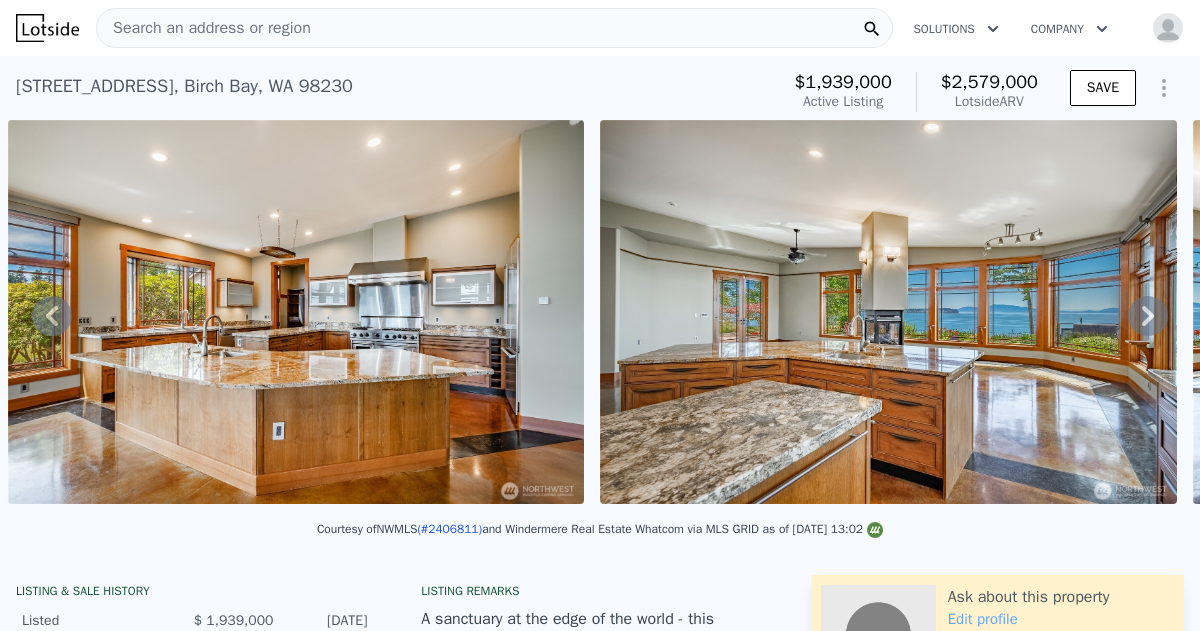 click 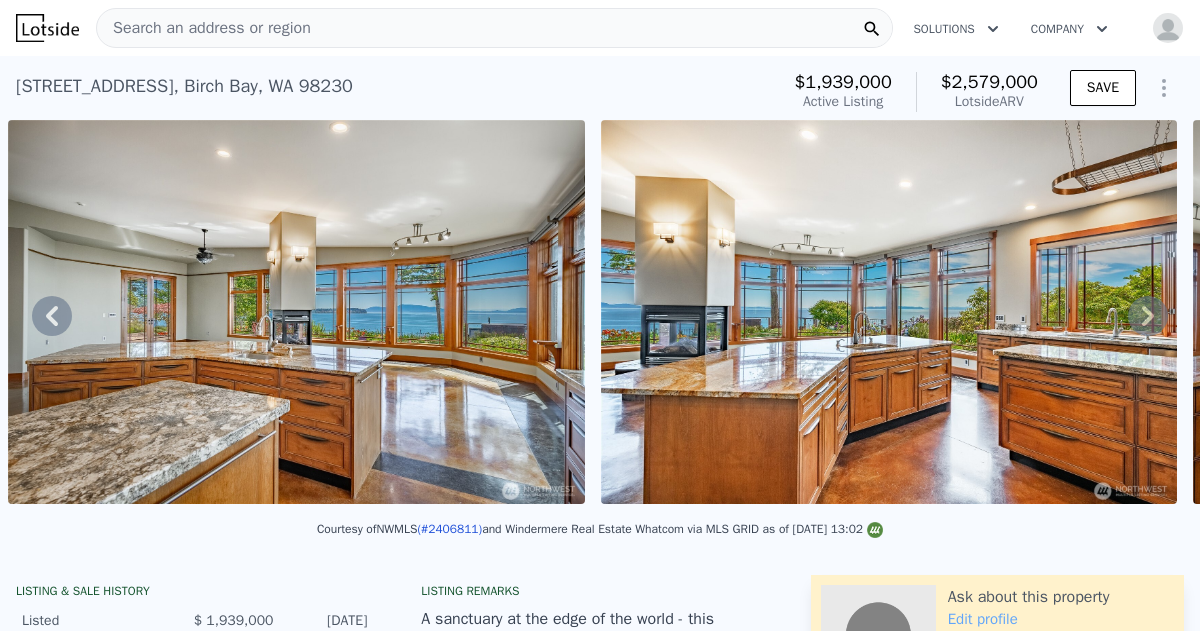 click 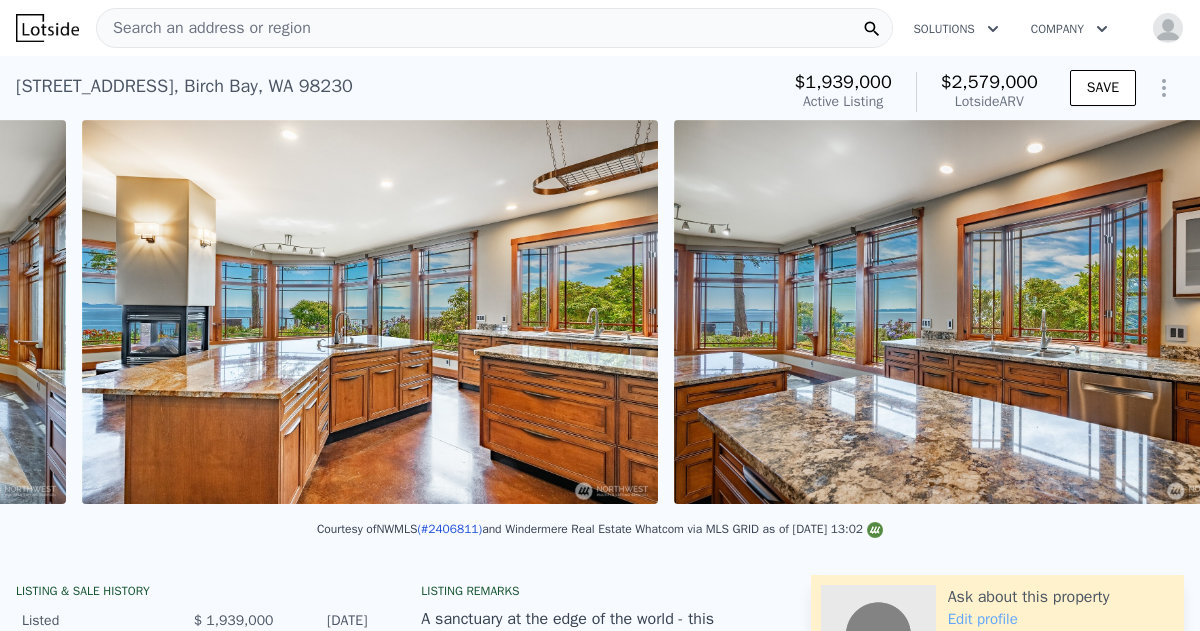 scroll, scrollTop: 0, scrollLeft: 10389, axis: horizontal 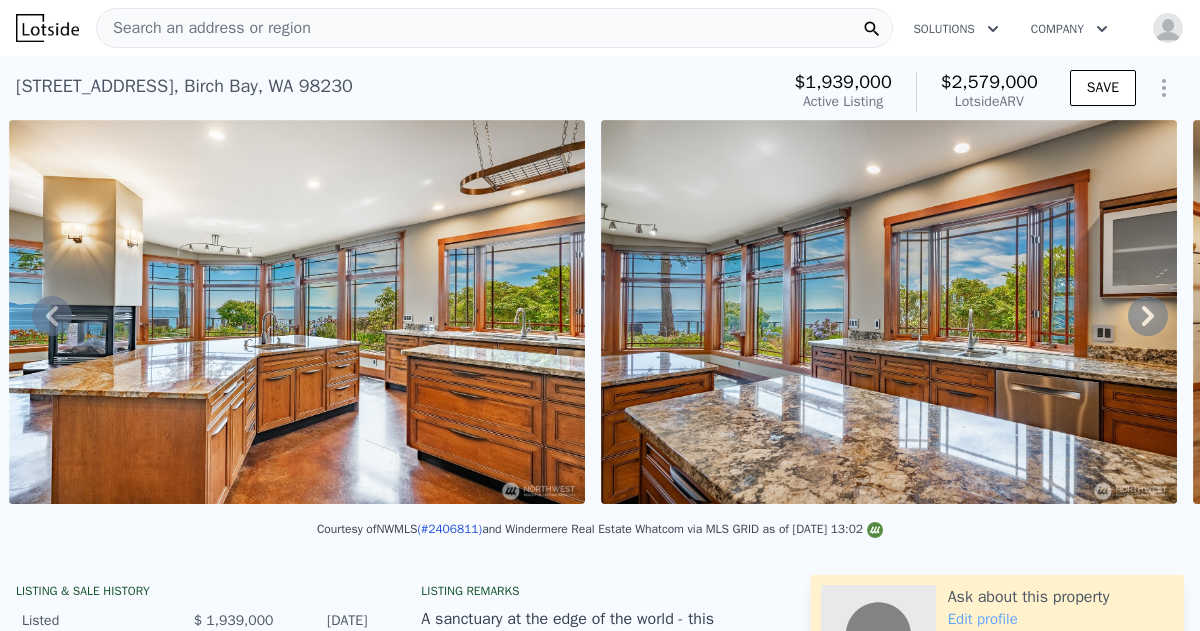 click 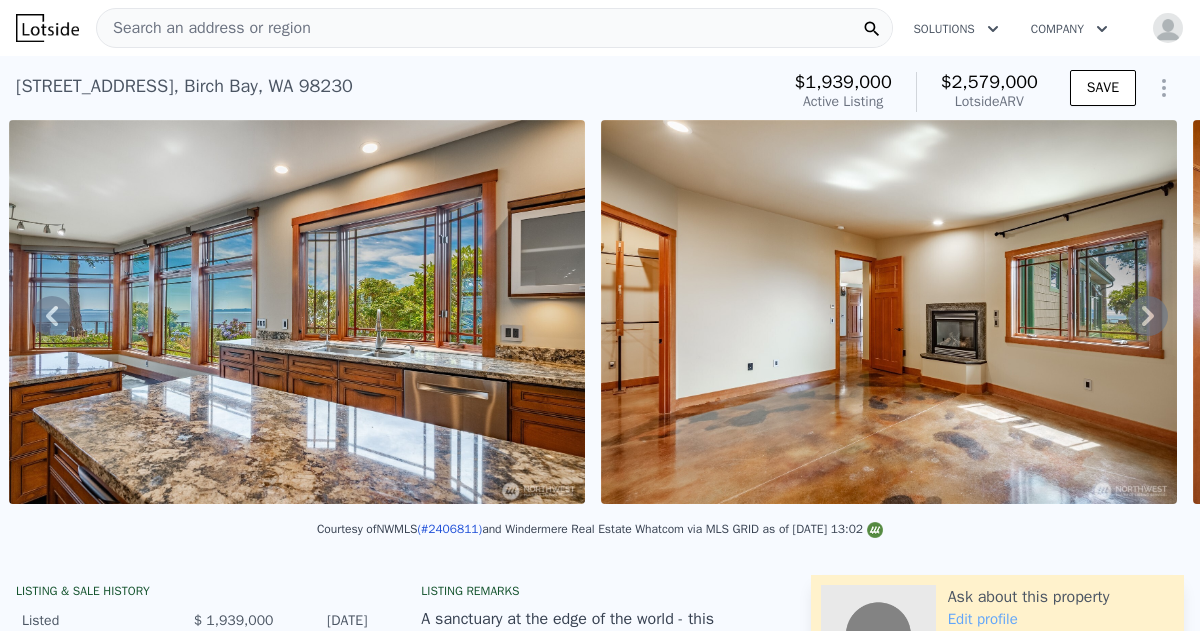 click 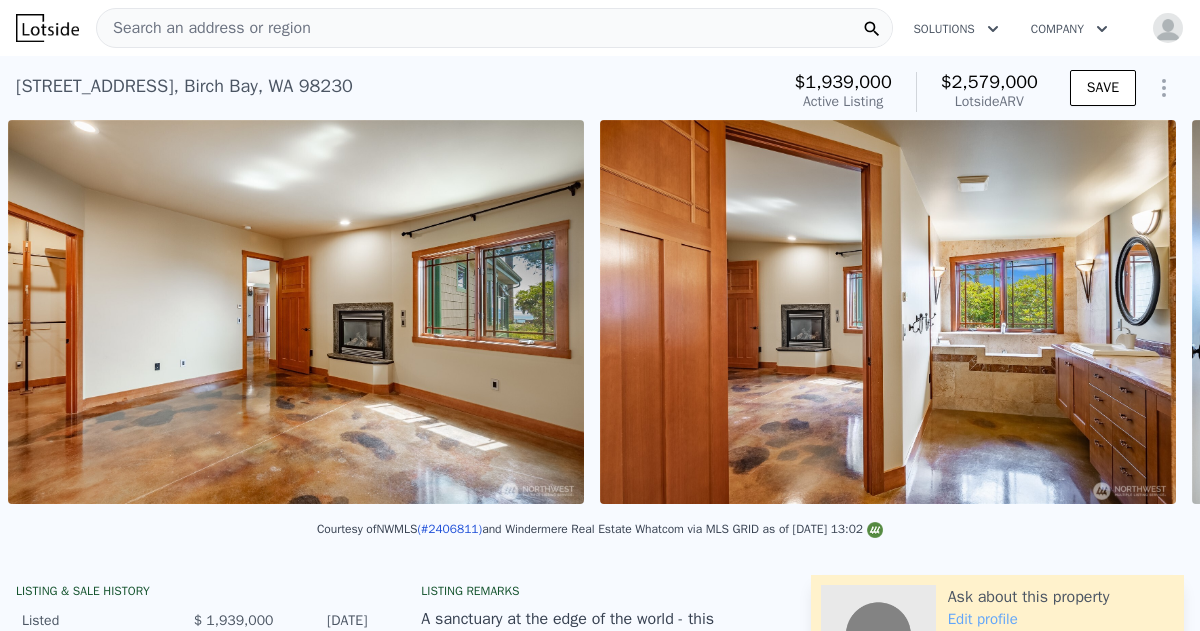 scroll, scrollTop: 0, scrollLeft: 11573, axis: horizontal 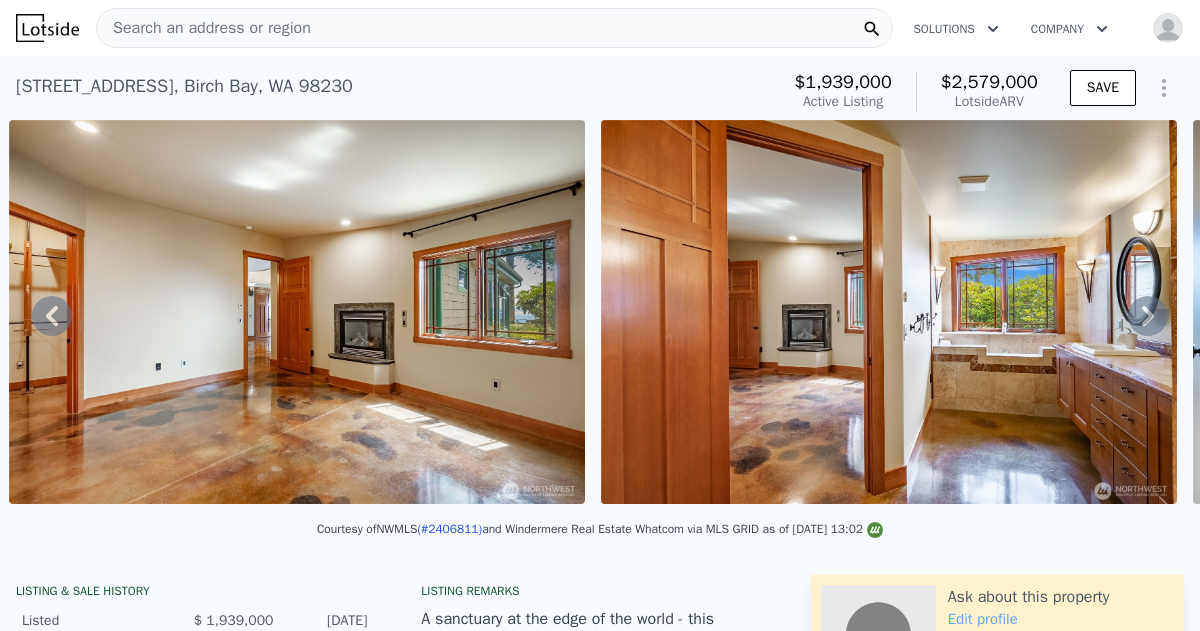 click 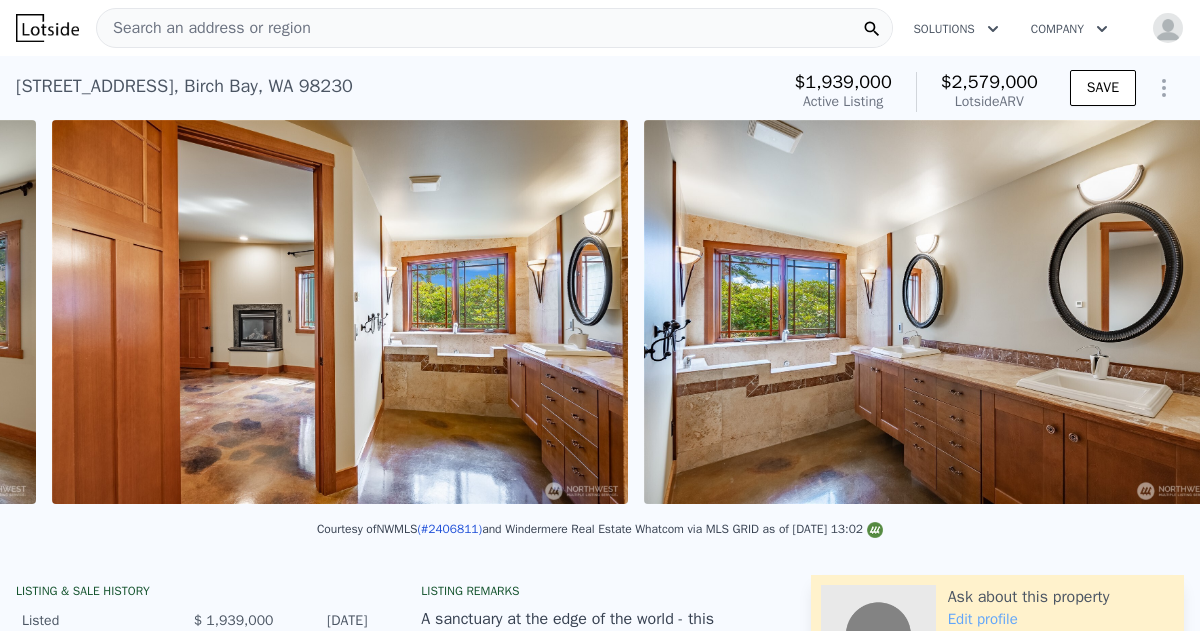 scroll, scrollTop: 0, scrollLeft: 12166, axis: horizontal 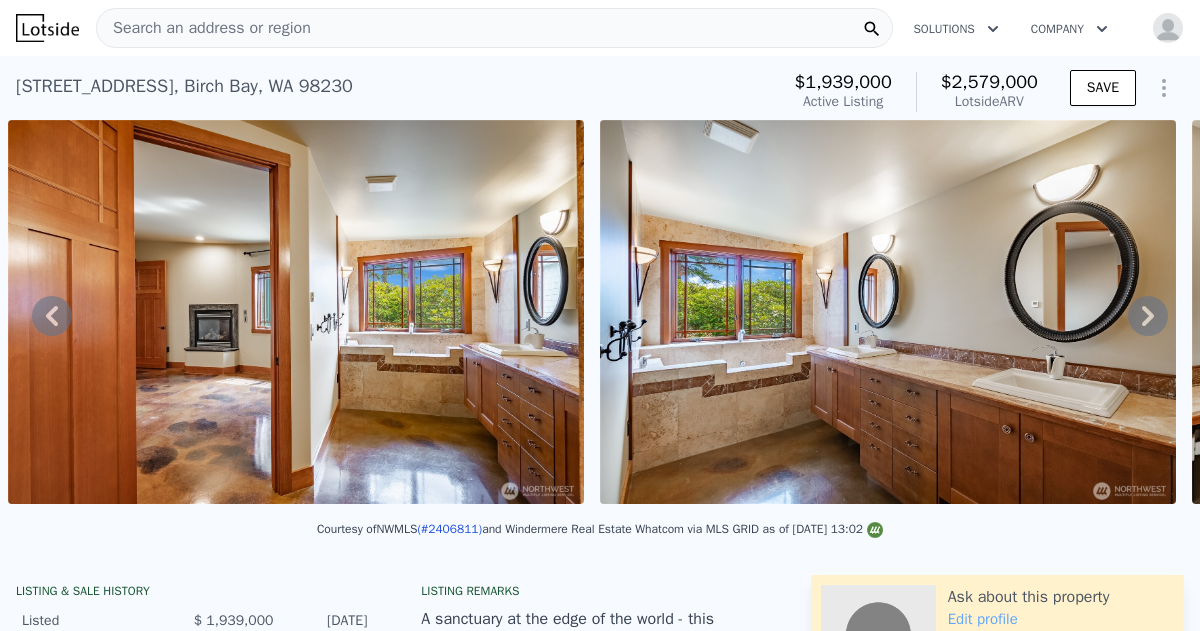 click 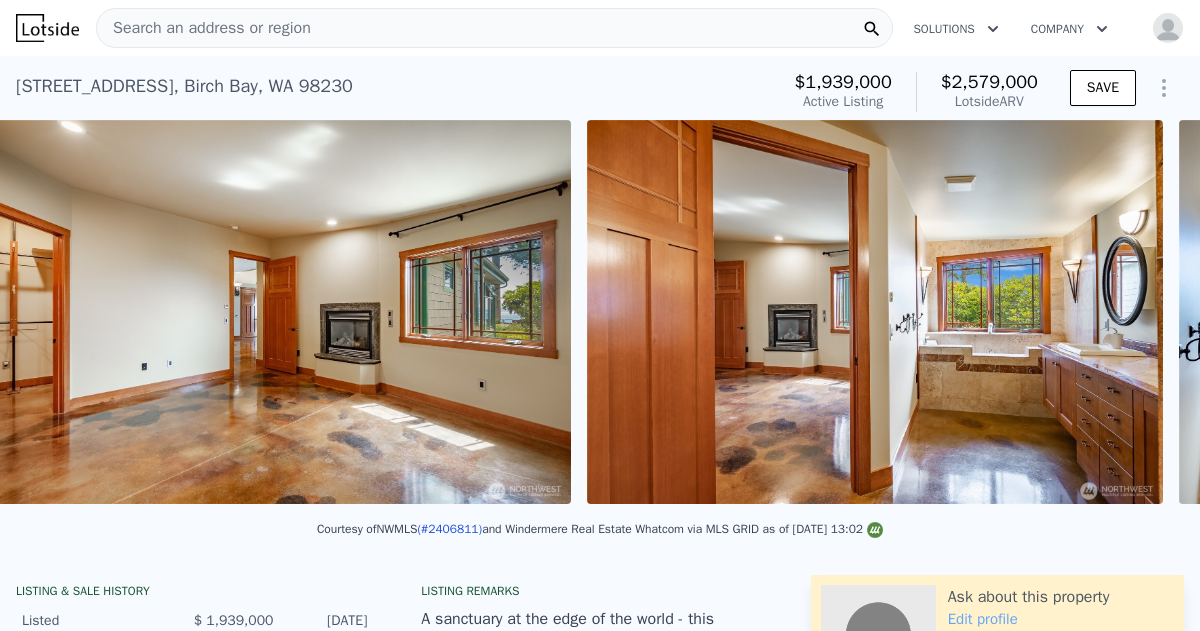 scroll, scrollTop: 0, scrollLeft: 11574, axis: horizontal 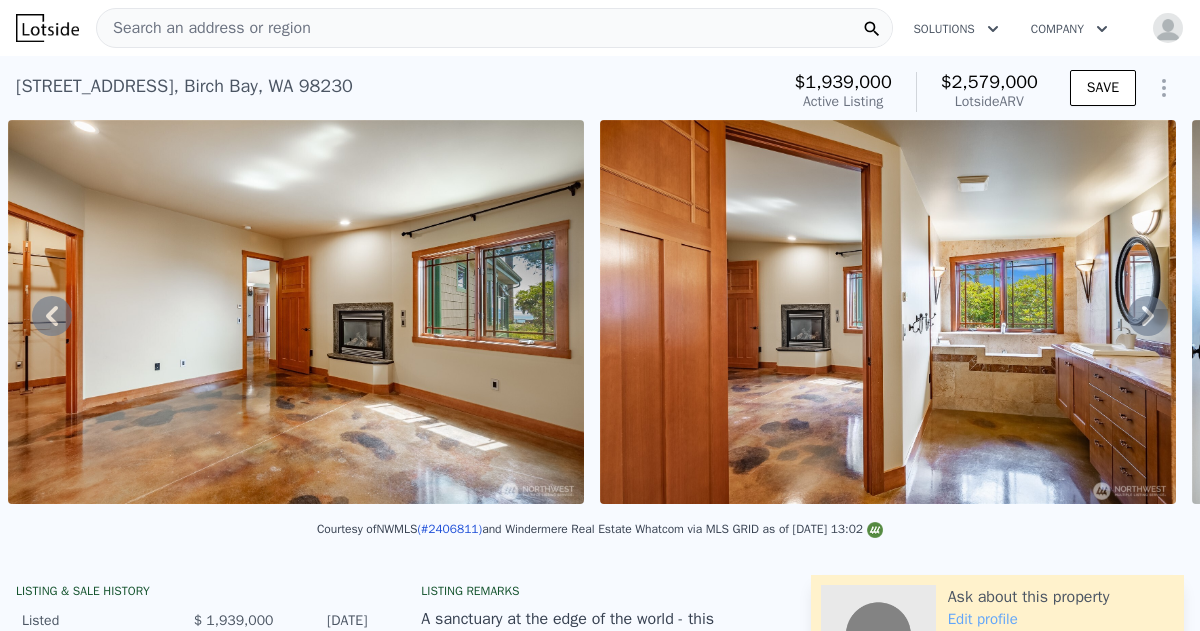 click 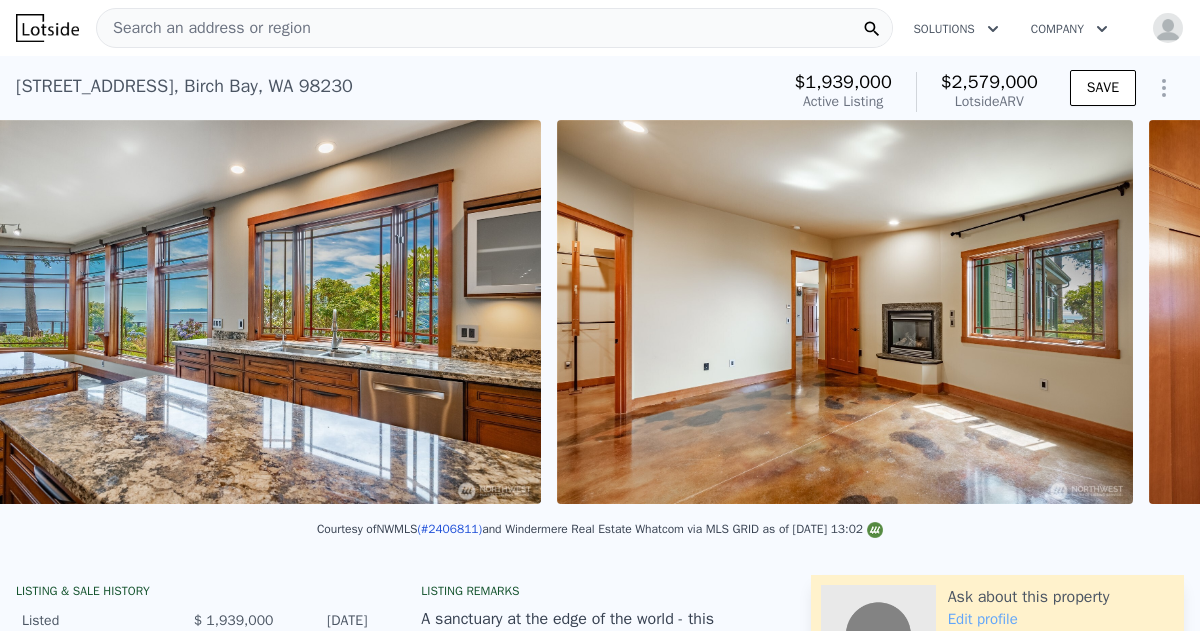 scroll, scrollTop: 0, scrollLeft: 10982, axis: horizontal 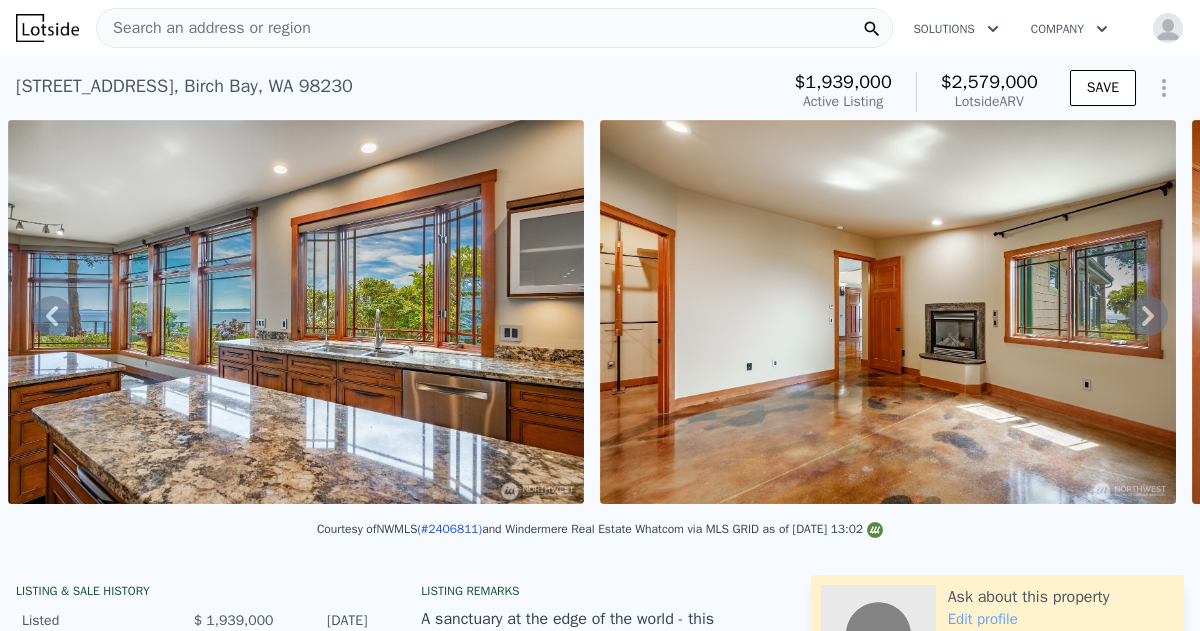 click 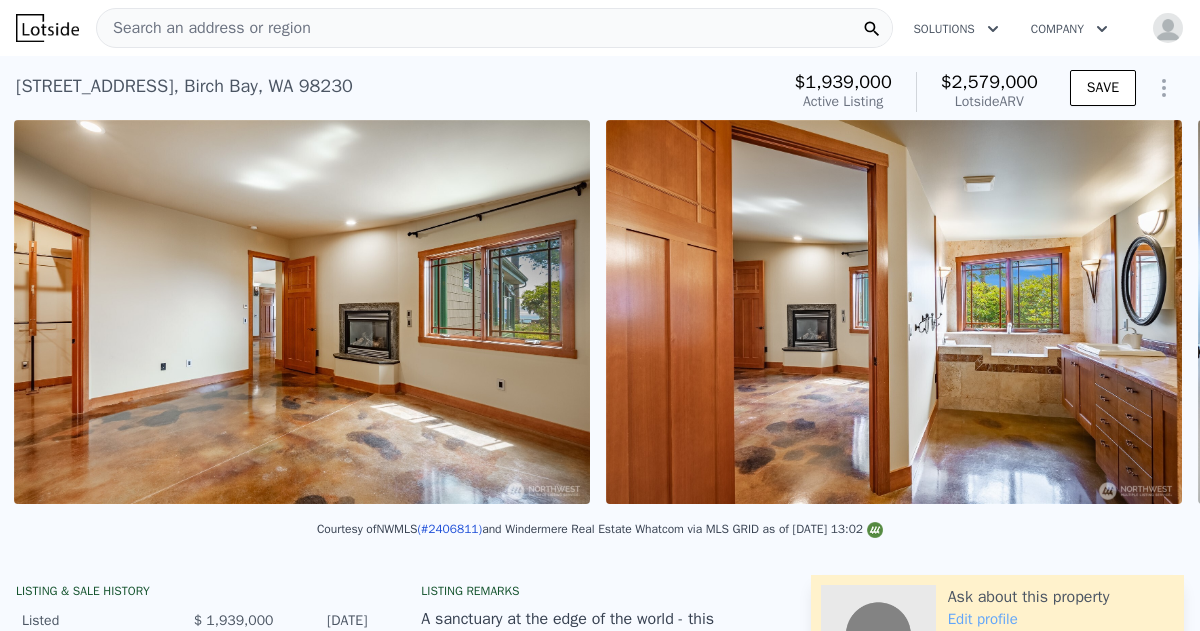 scroll, scrollTop: 0, scrollLeft: 11574, axis: horizontal 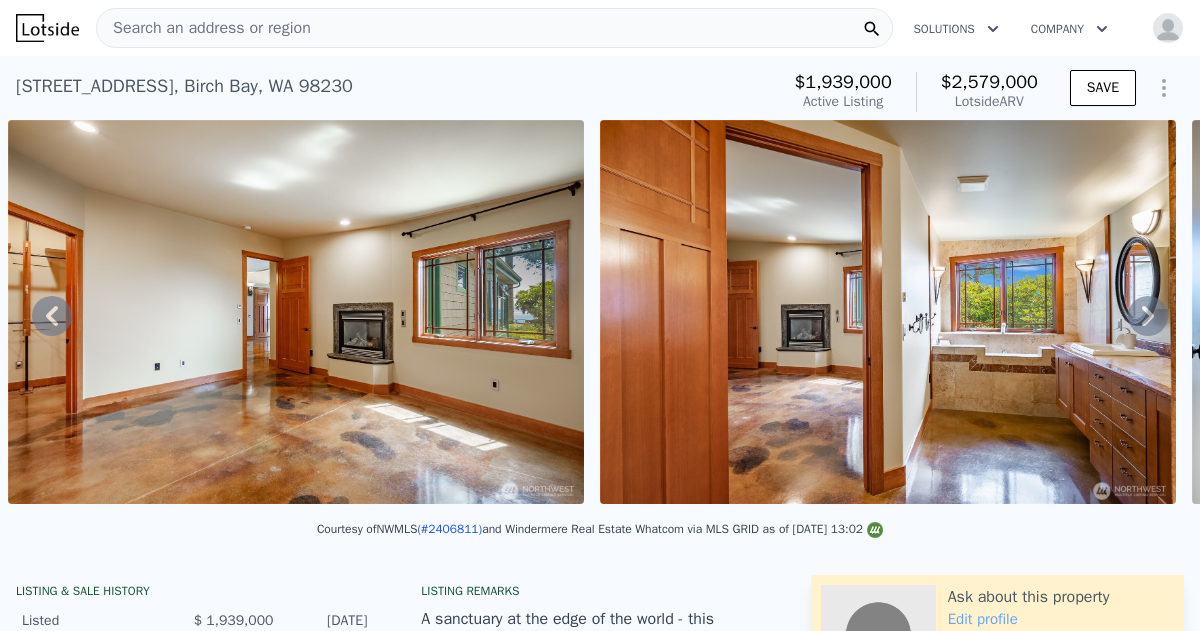 click 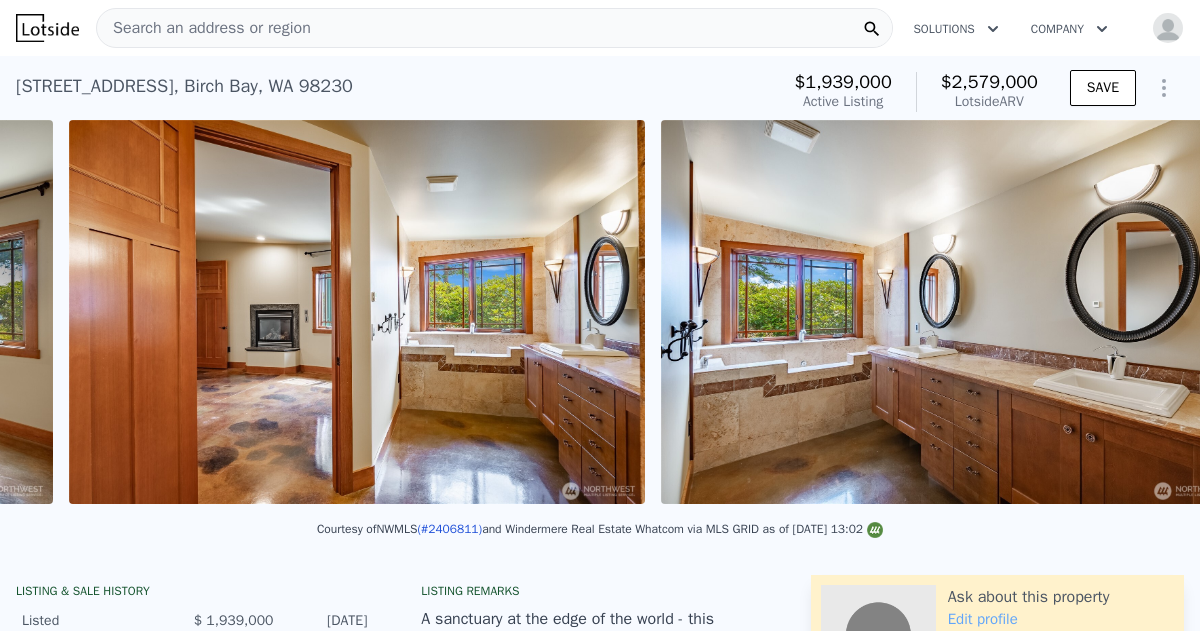 scroll, scrollTop: 0, scrollLeft: 12166, axis: horizontal 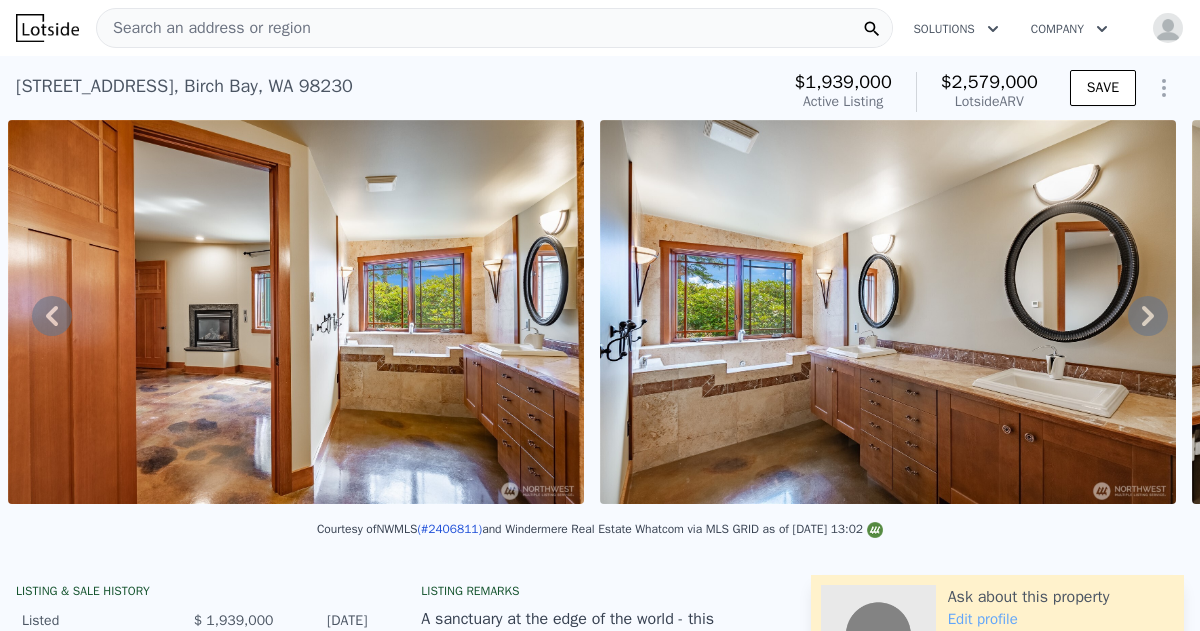 click 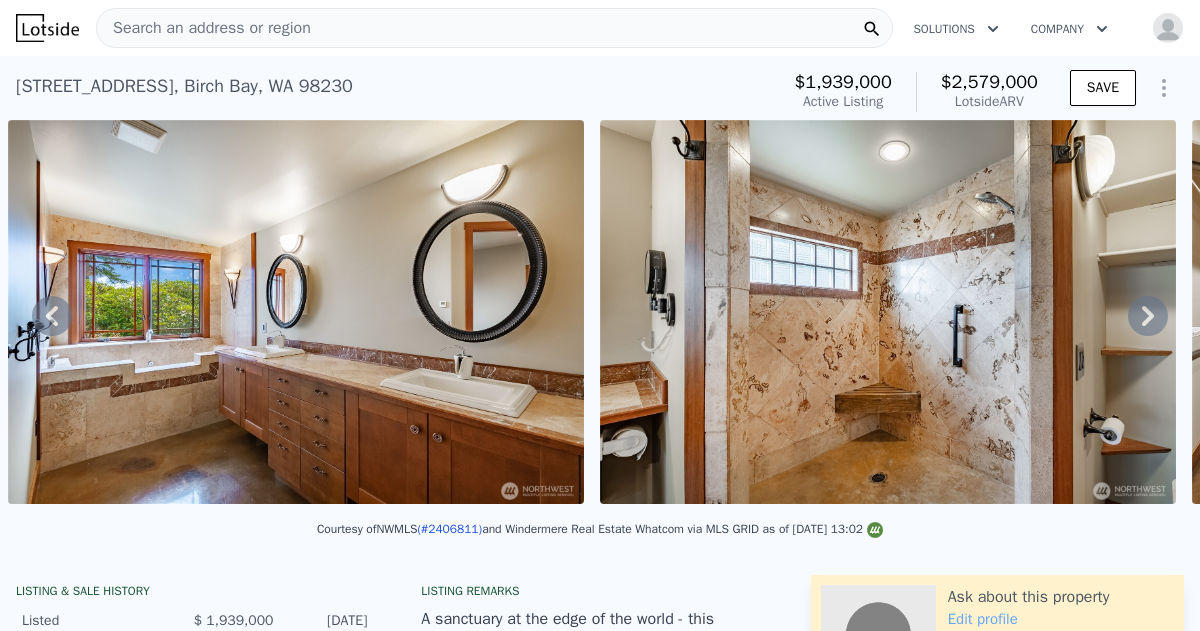 scroll, scrollTop: 0, scrollLeft: 12758, axis: horizontal 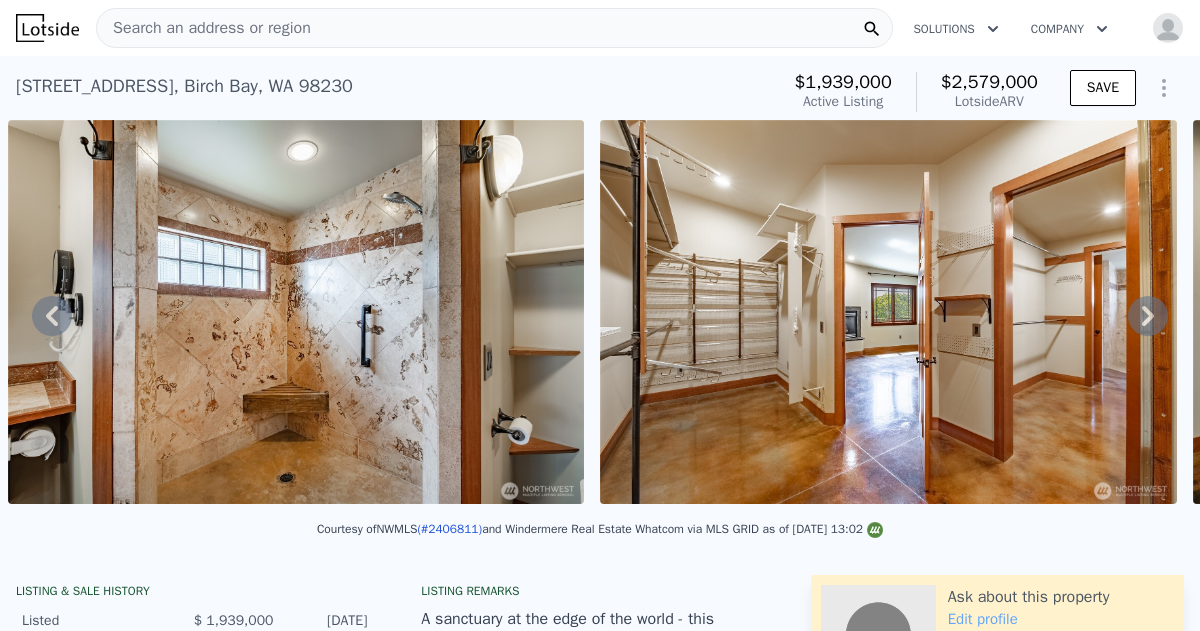 click 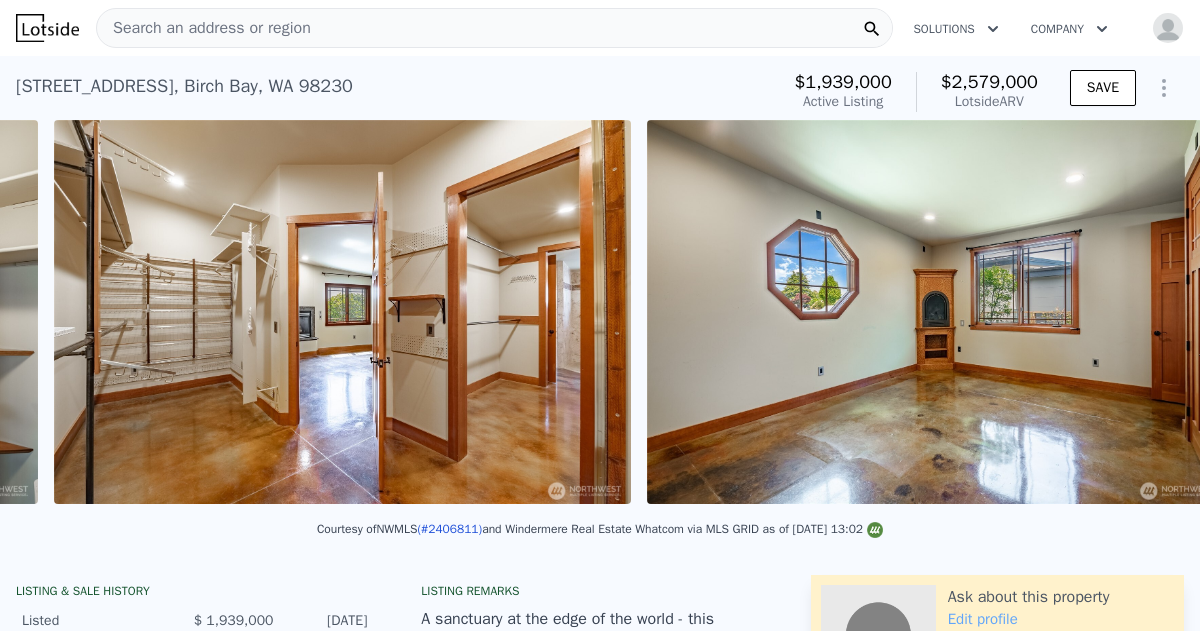 scroll, scrollTop: 0, scrollLeft: 13942, axis: horizontal 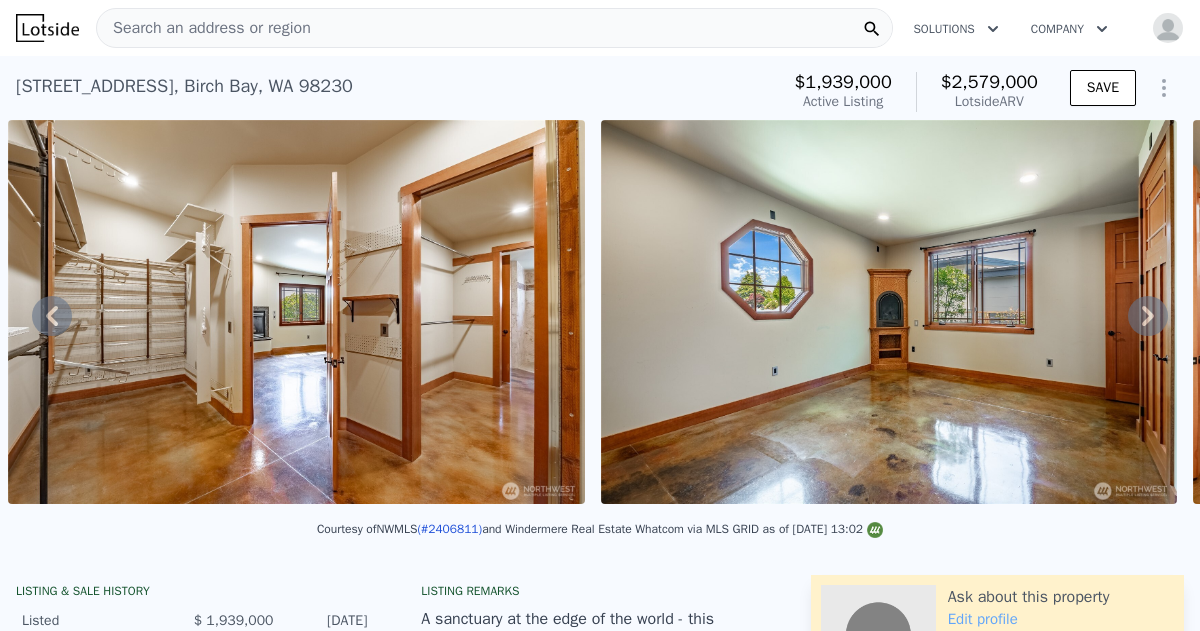 click 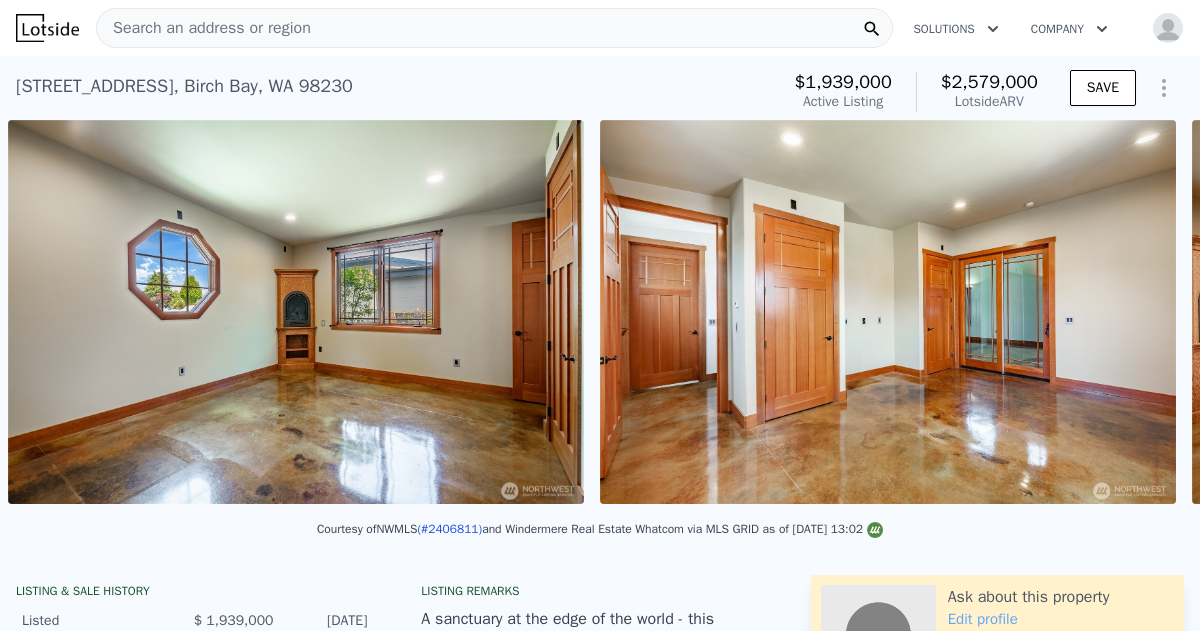 scroll, scrollTop: 0, scrollLeft: 14534, axis: horizontal 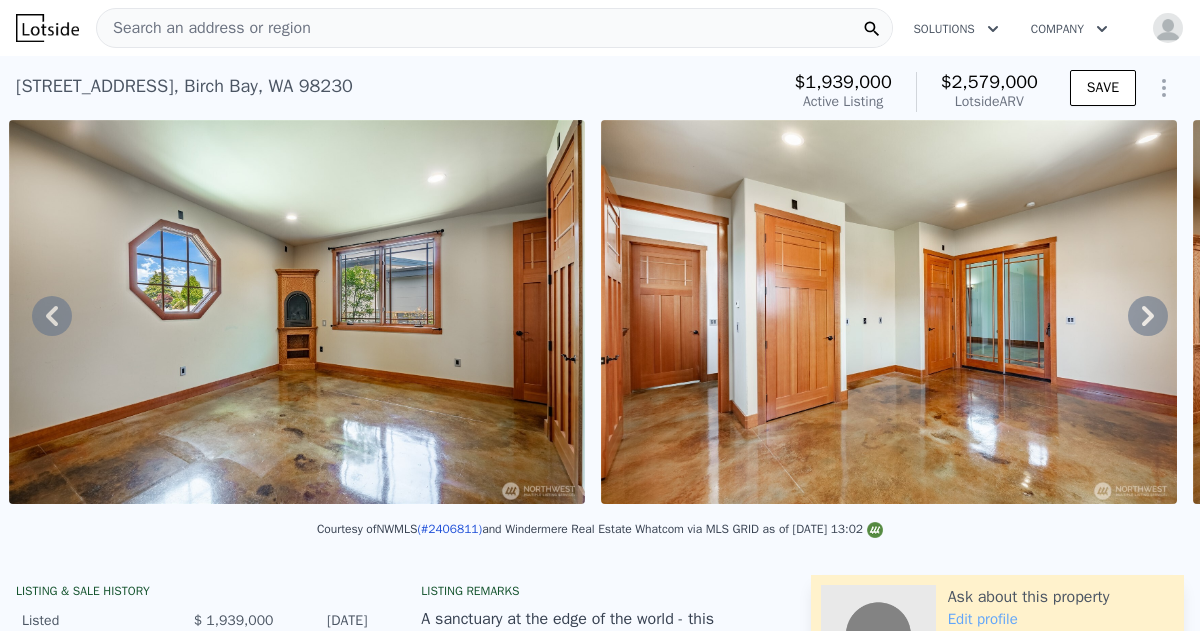 click 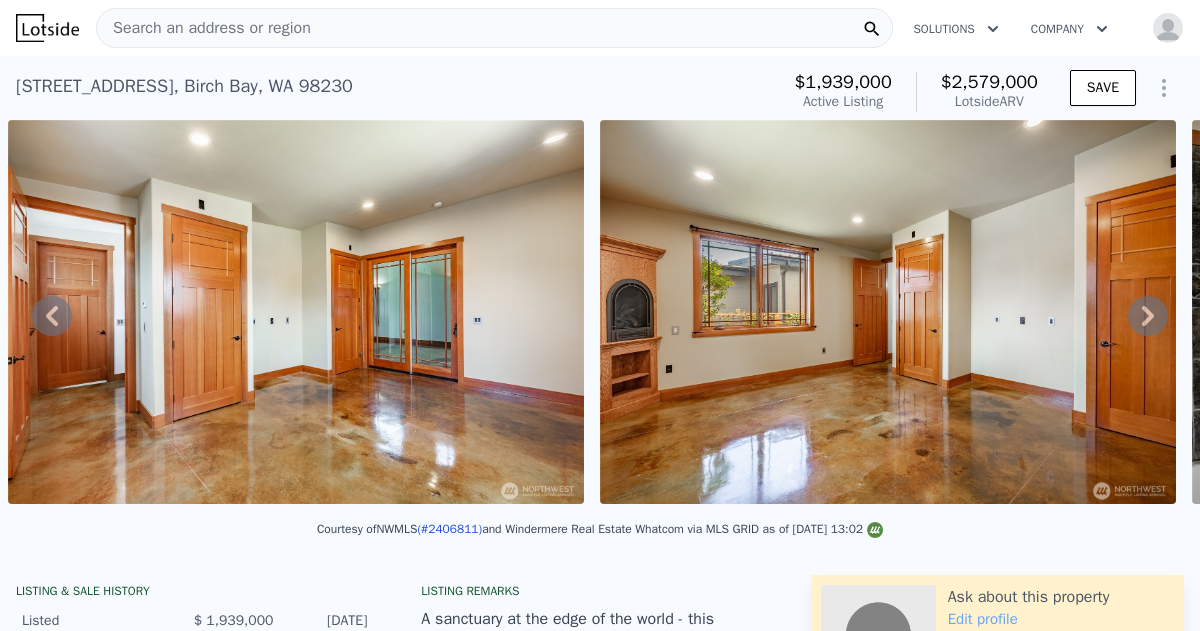 scroll, scrollTop: 0, scrollLeft: 15126, axis: horizontal 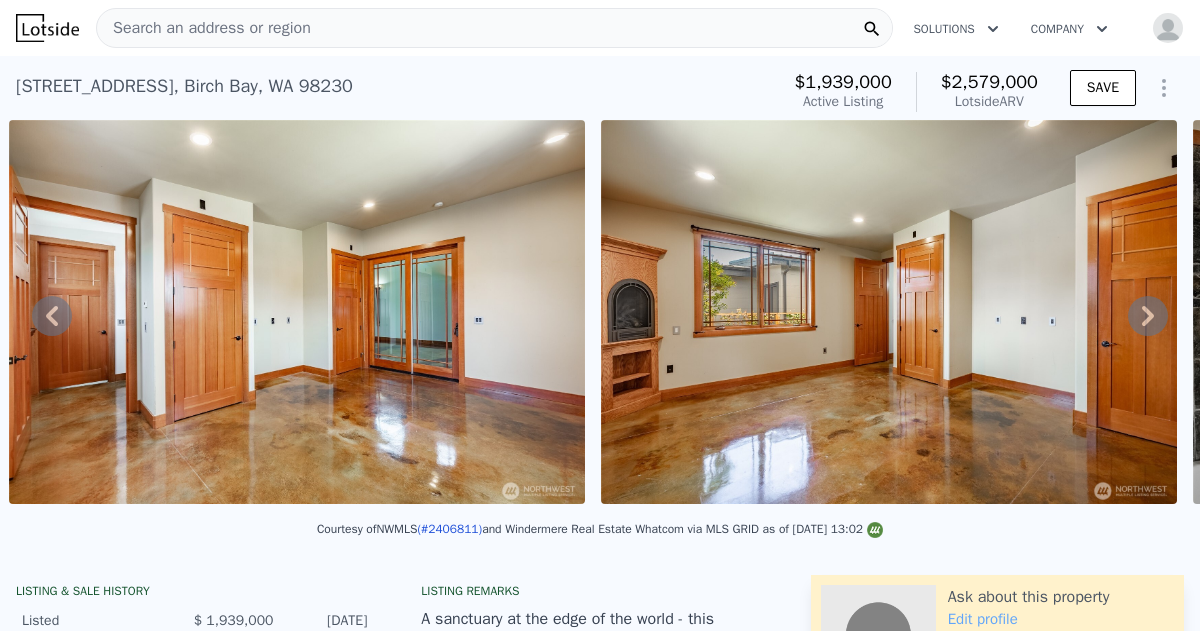 click 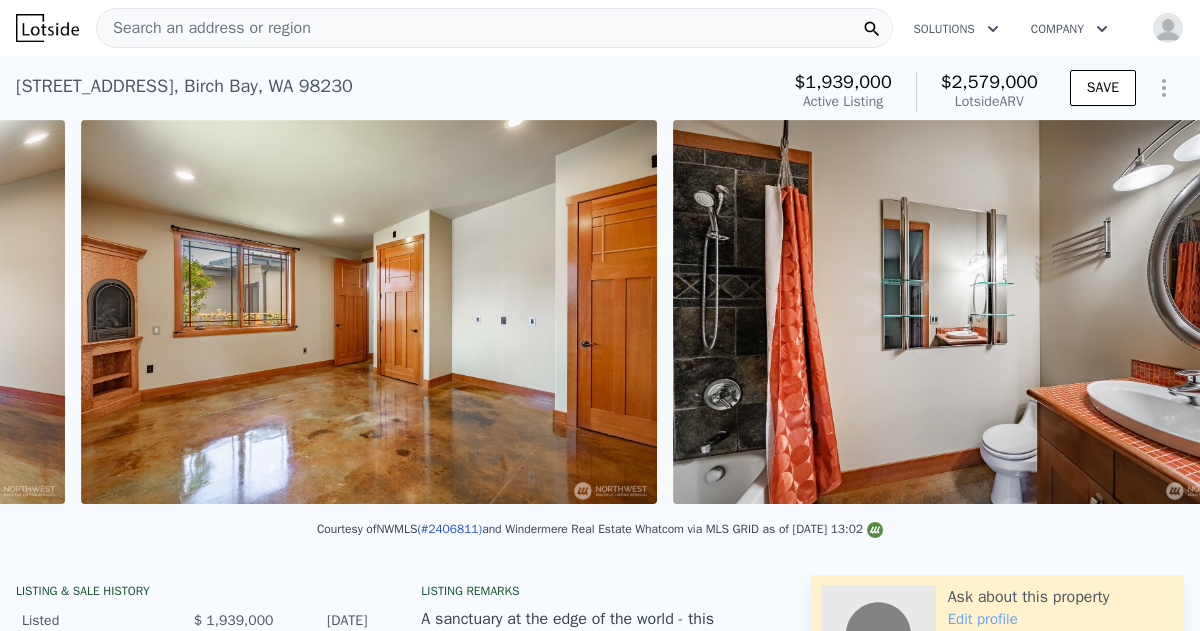 scroll, scrollTop: 0, scrollLeft: 15719, axis: horizontal 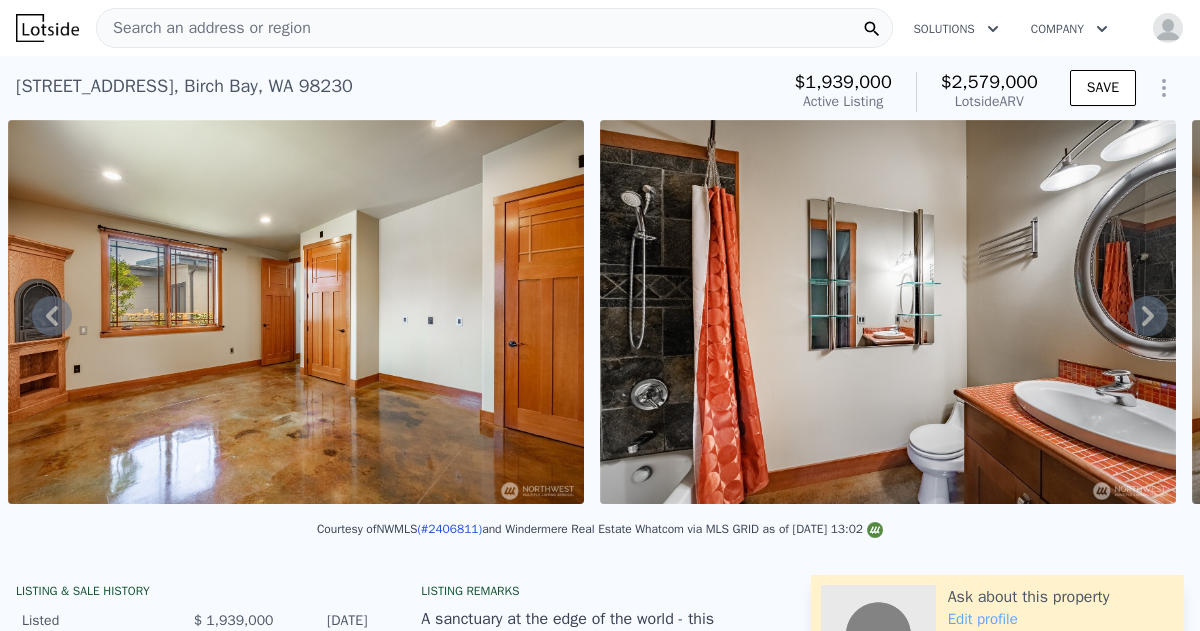 click 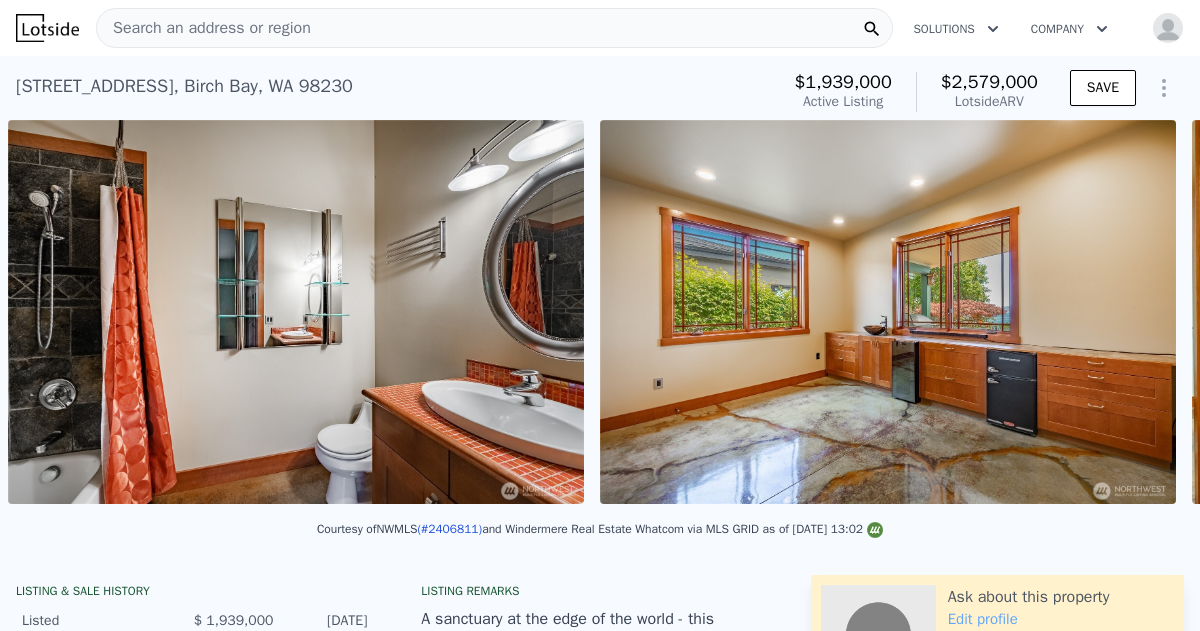 scroll, scrollTop: 0, scrollLeft: 16311, axis: horizontal 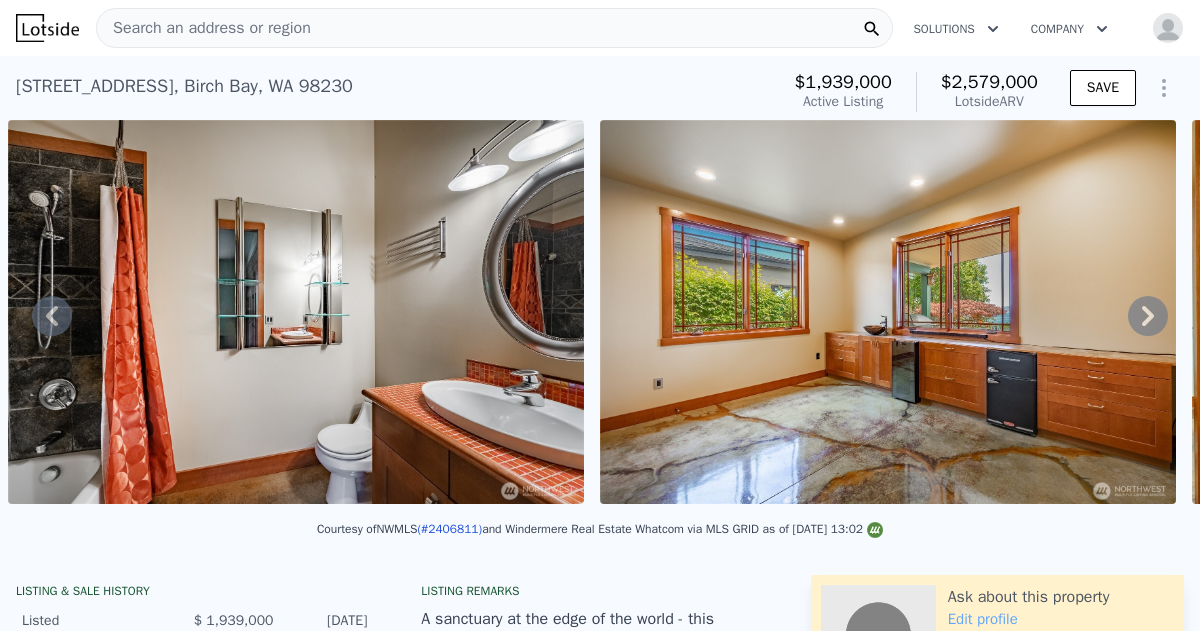 click 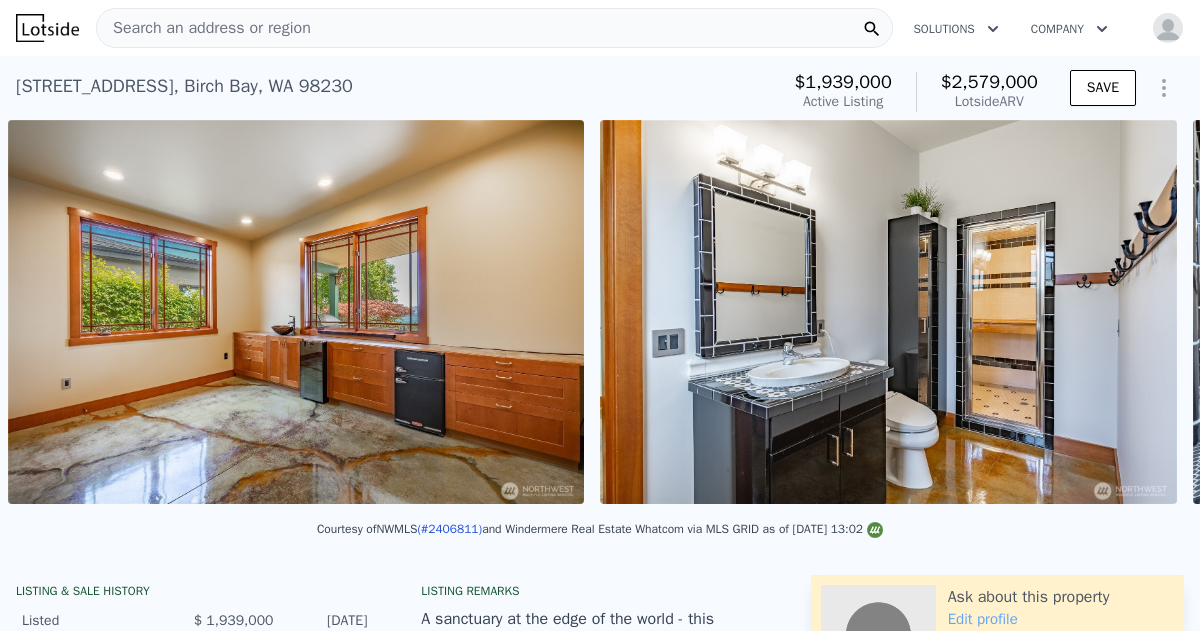 scroll, scrollTop: 0, scrollLeft: 16903, axis: horizontal 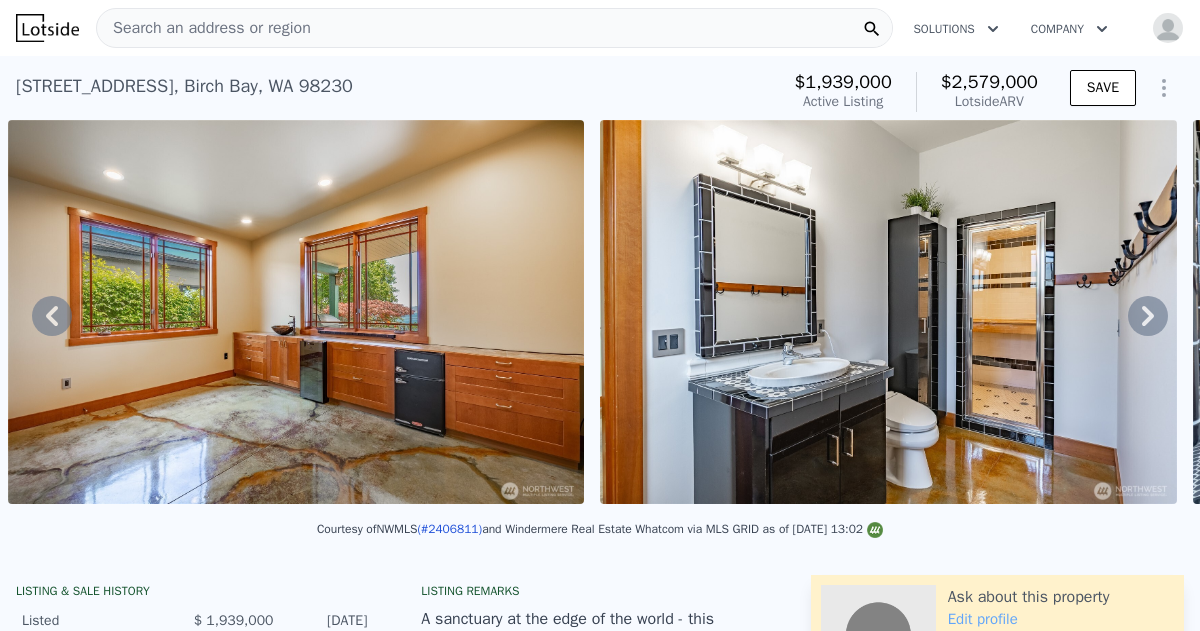 click 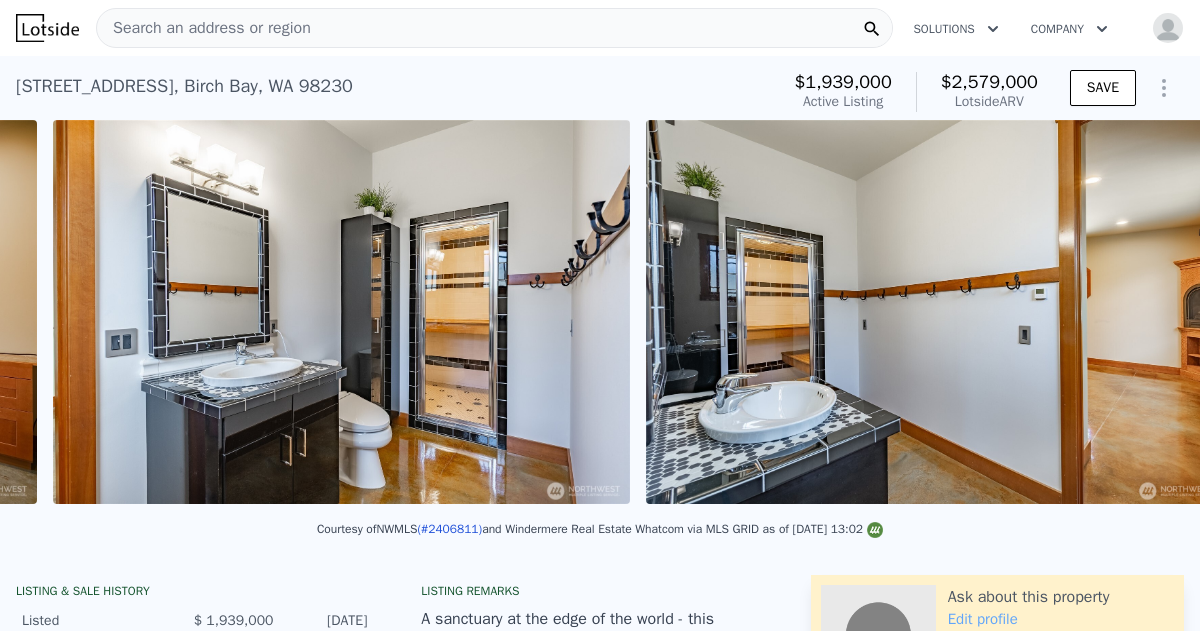 scroll, scrollTop: 0, scrollLeft: 17495, axis: horizontal 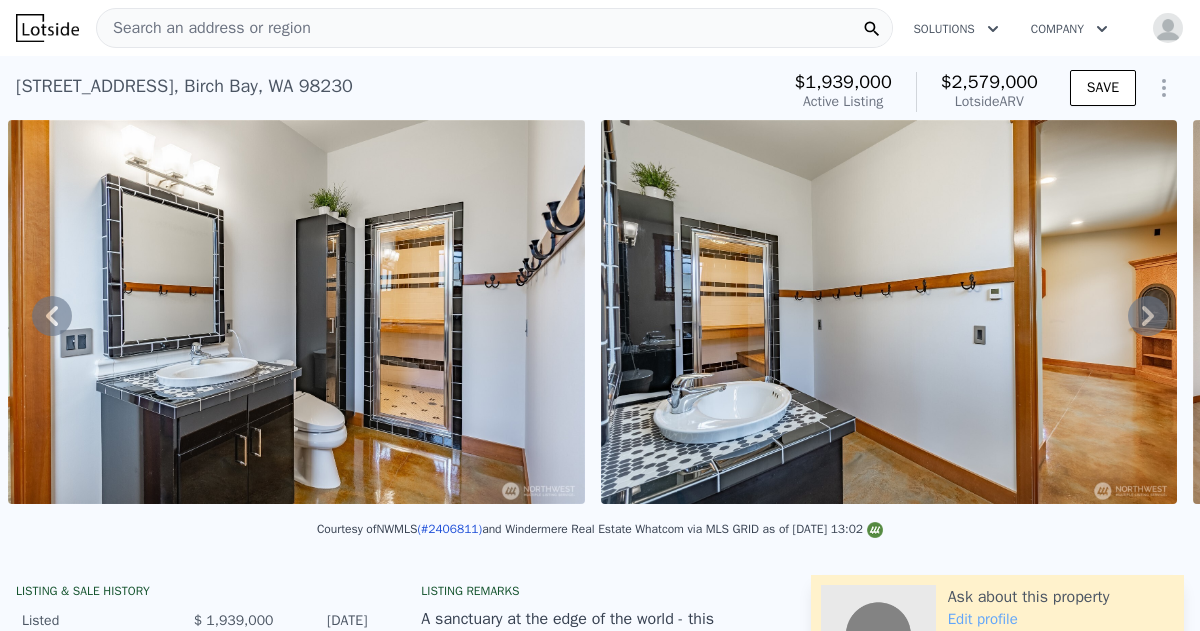 click 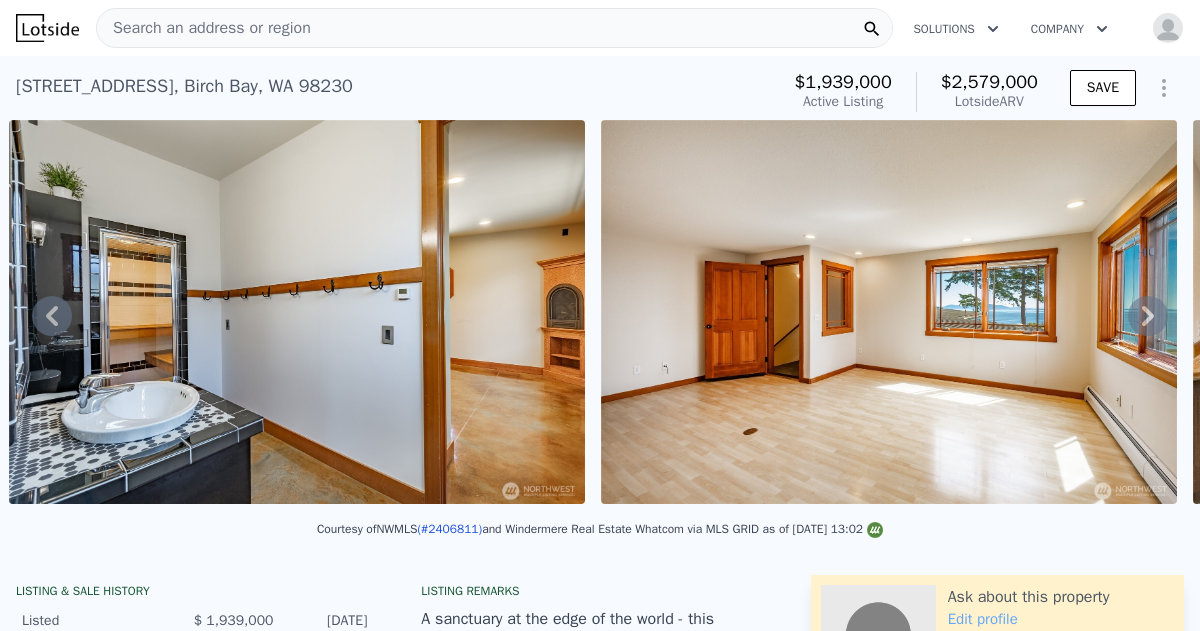 click 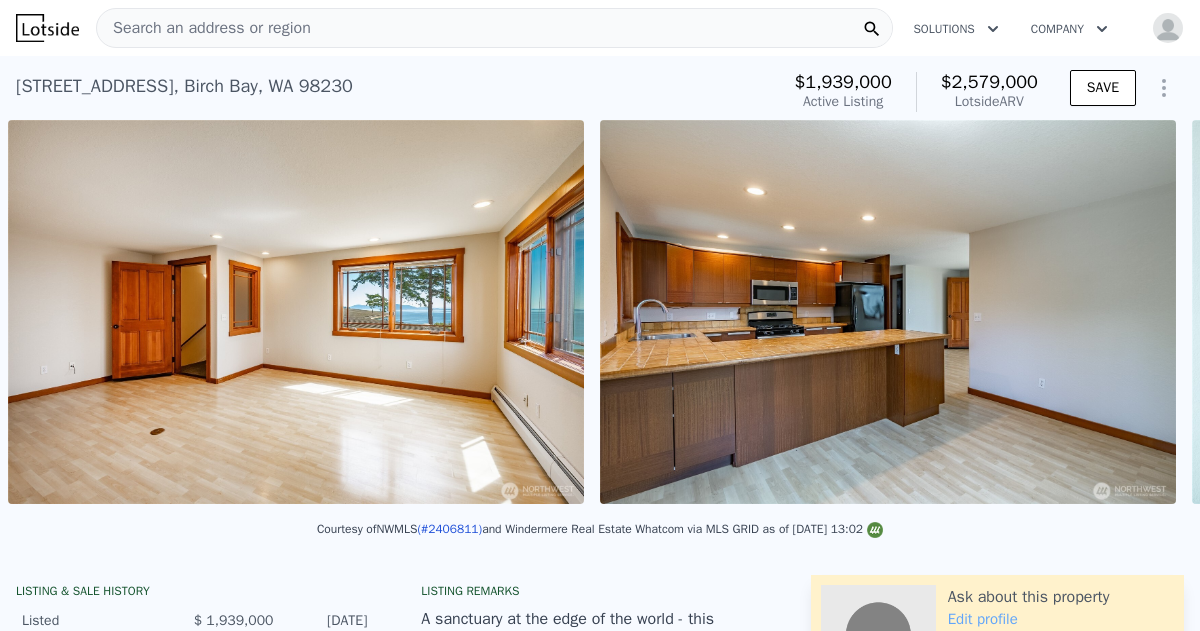 scroll, scrollTop: 0, scrollLeft: 18679, axis: horizontal 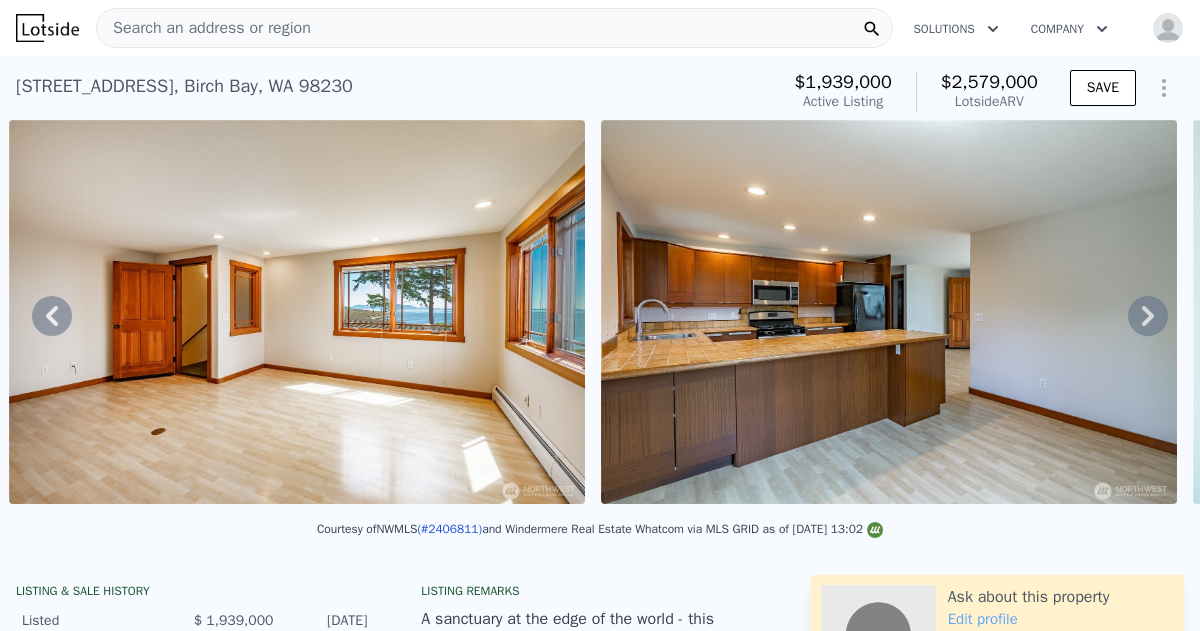 click at bounding box center (297, 312) 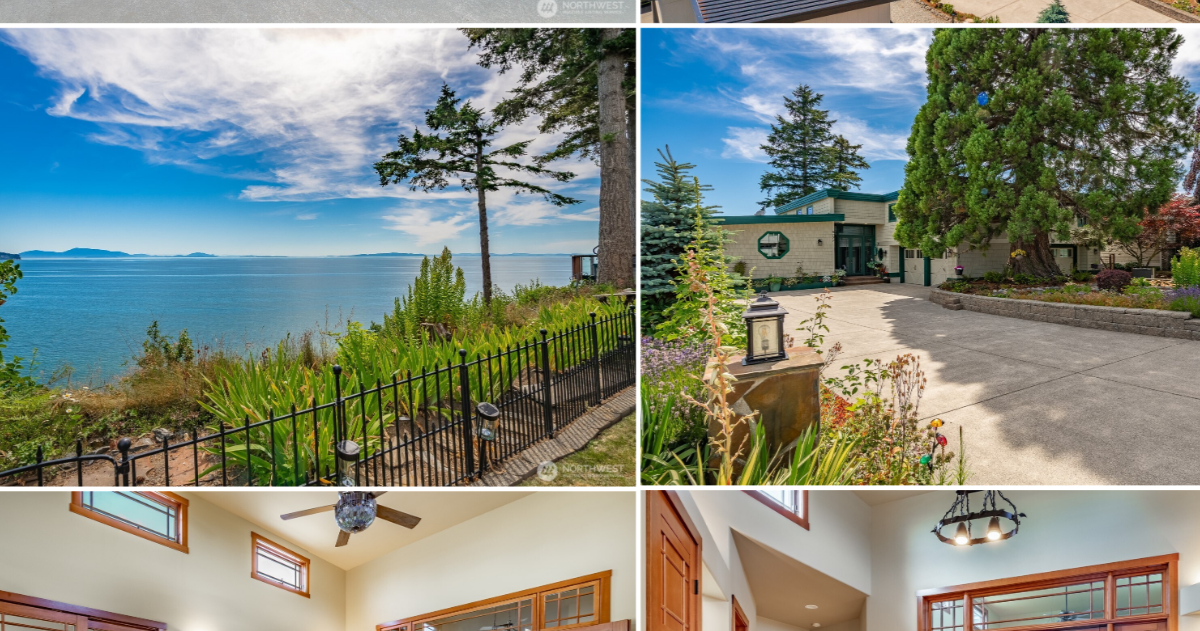 scroll, scrollTop: 0, scrollLeft: 0, axis: both 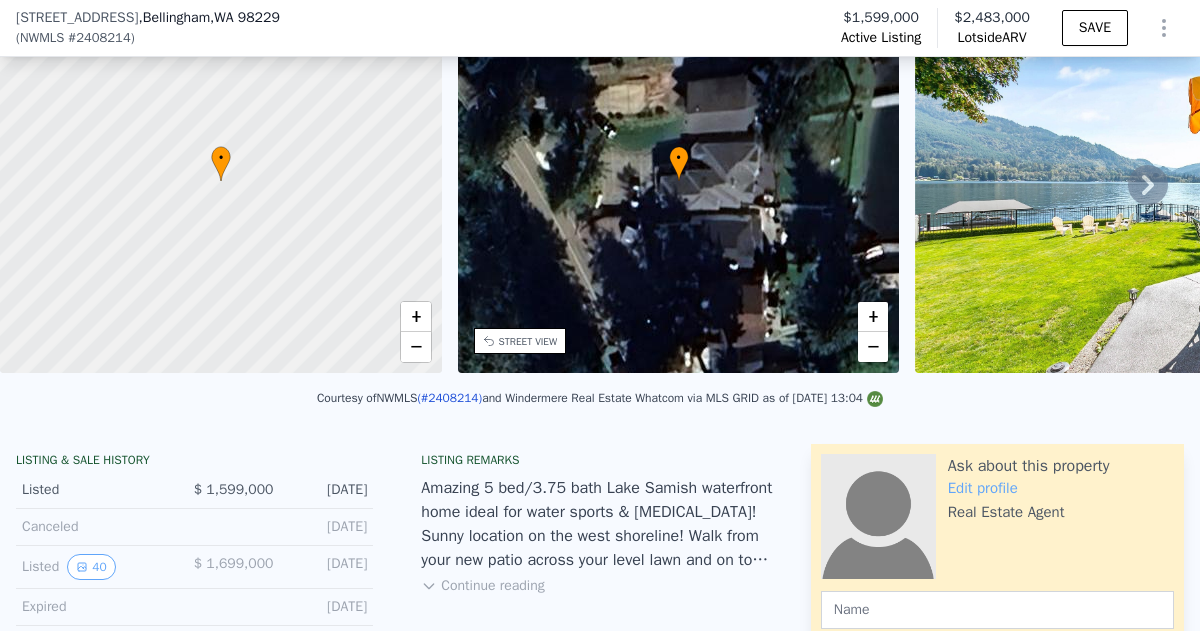 click on "Continue reading" at bounding box center (482, 586) 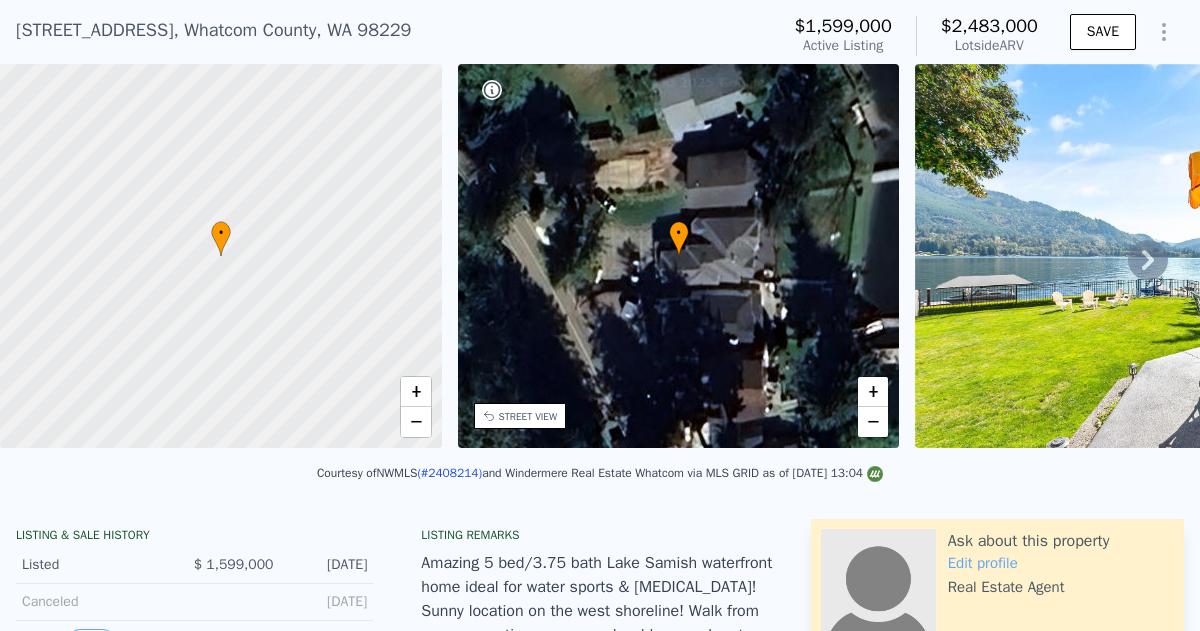 scroll, scrollTop: 7, scrollLeft: 0, axis: vertical 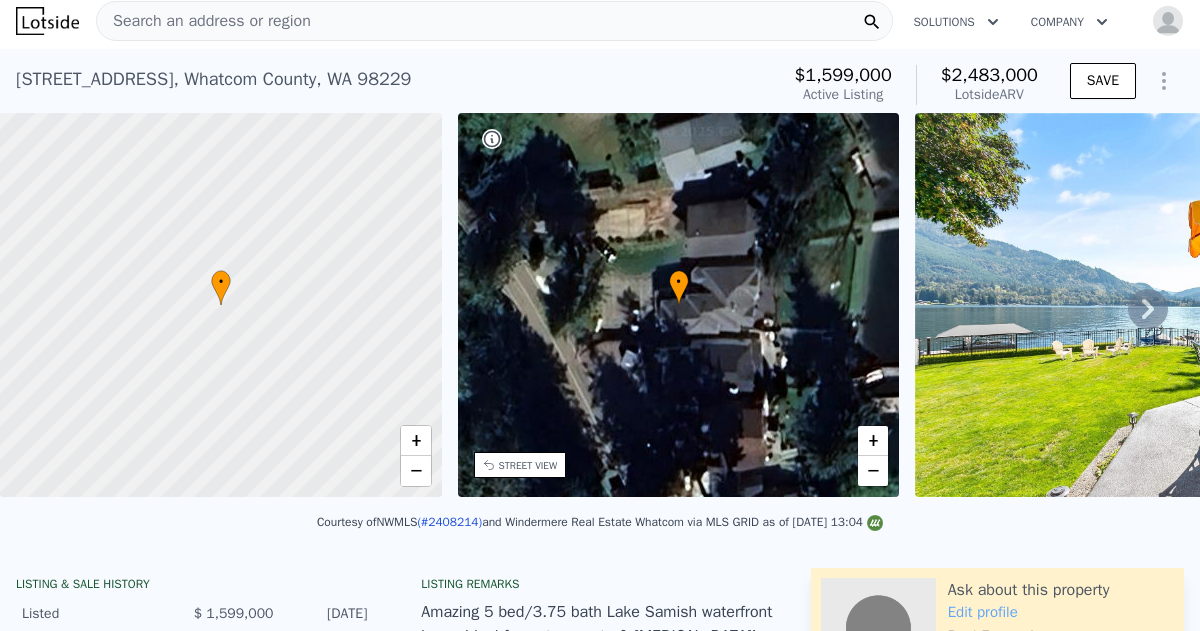 click 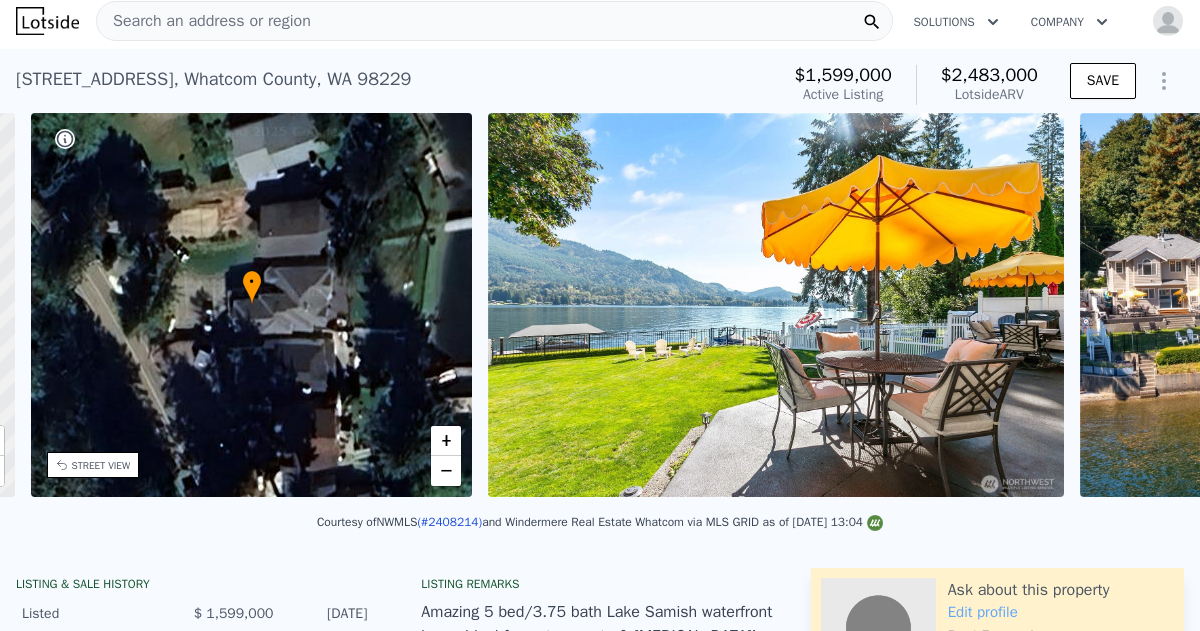 scroll, scrollTop: 0, scrollLeft: 465, axis: horizontal 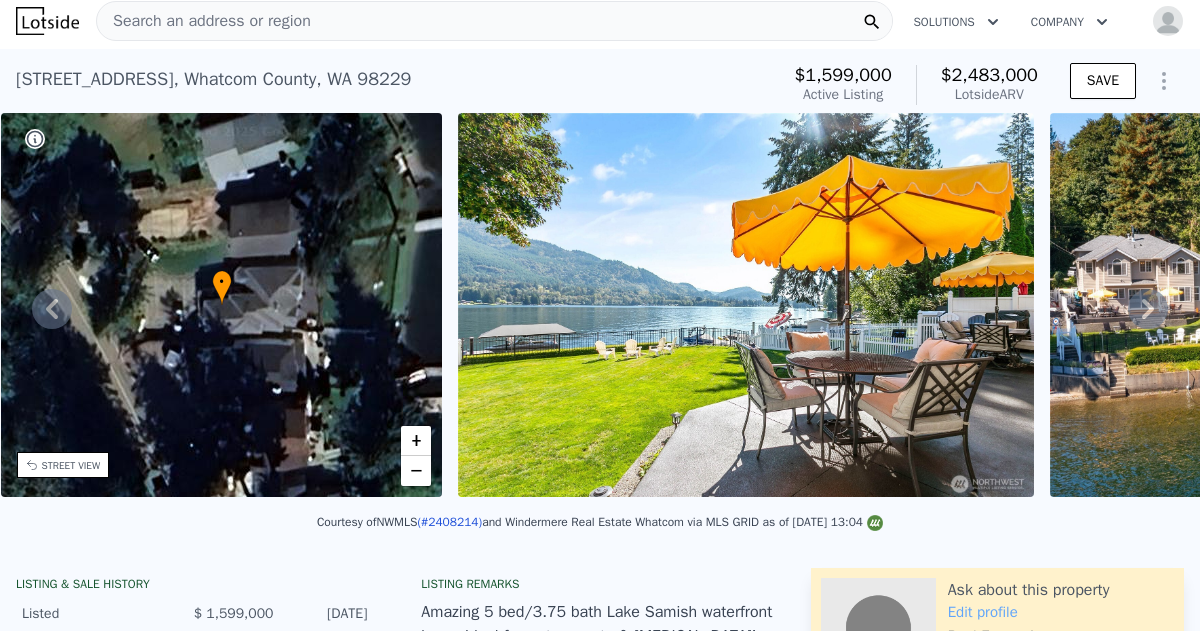 click 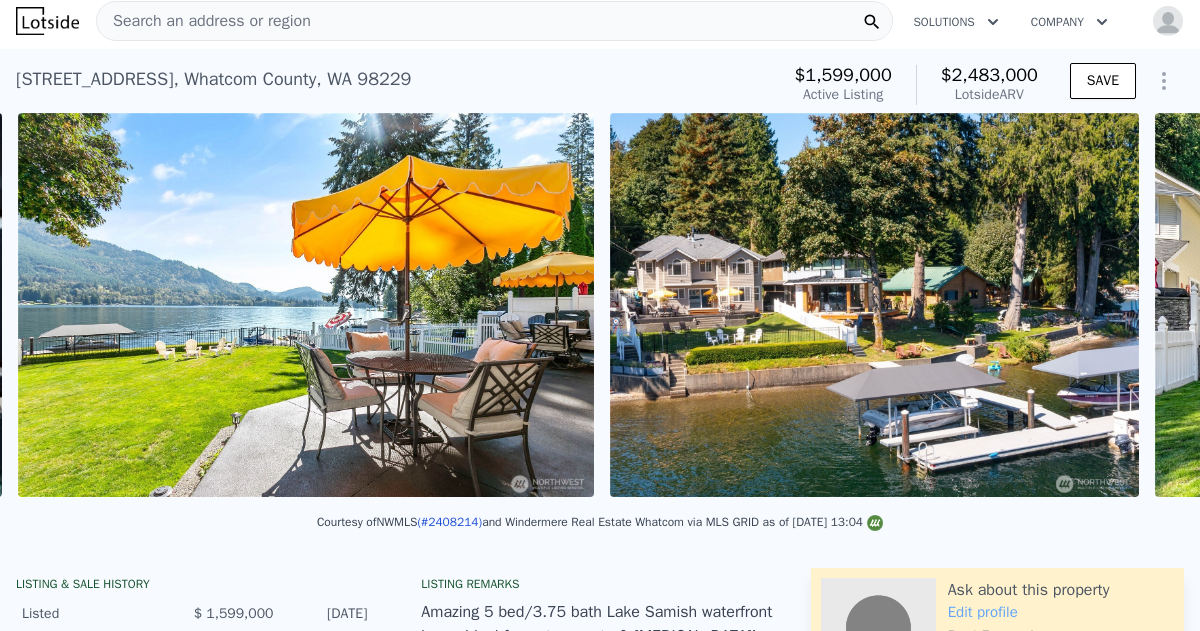 scroll, scrollTop: 0, scrollLeft: 915, axis: horizontal 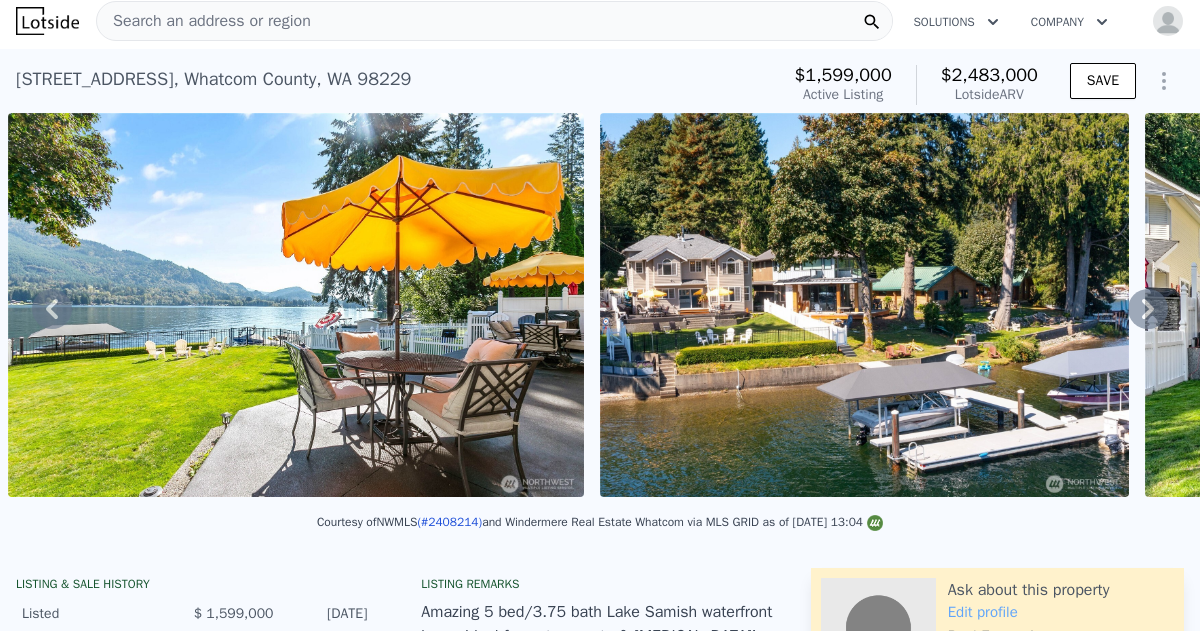 click 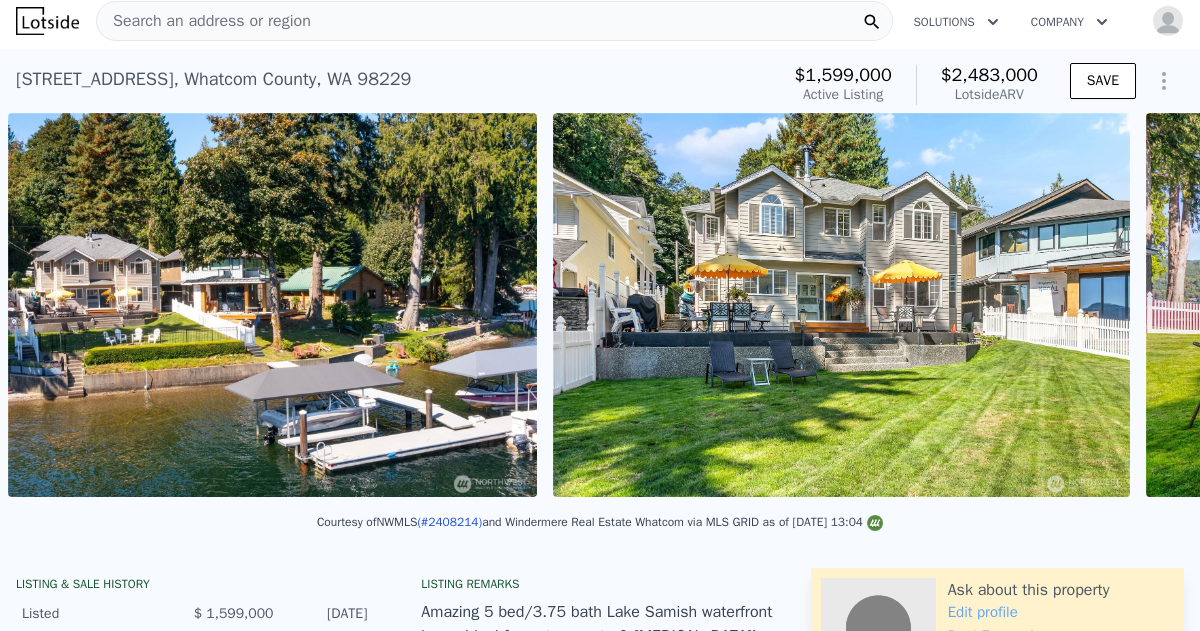 scroll, scrollTop: 0, scrollLeft: 1507, axis: horizontal 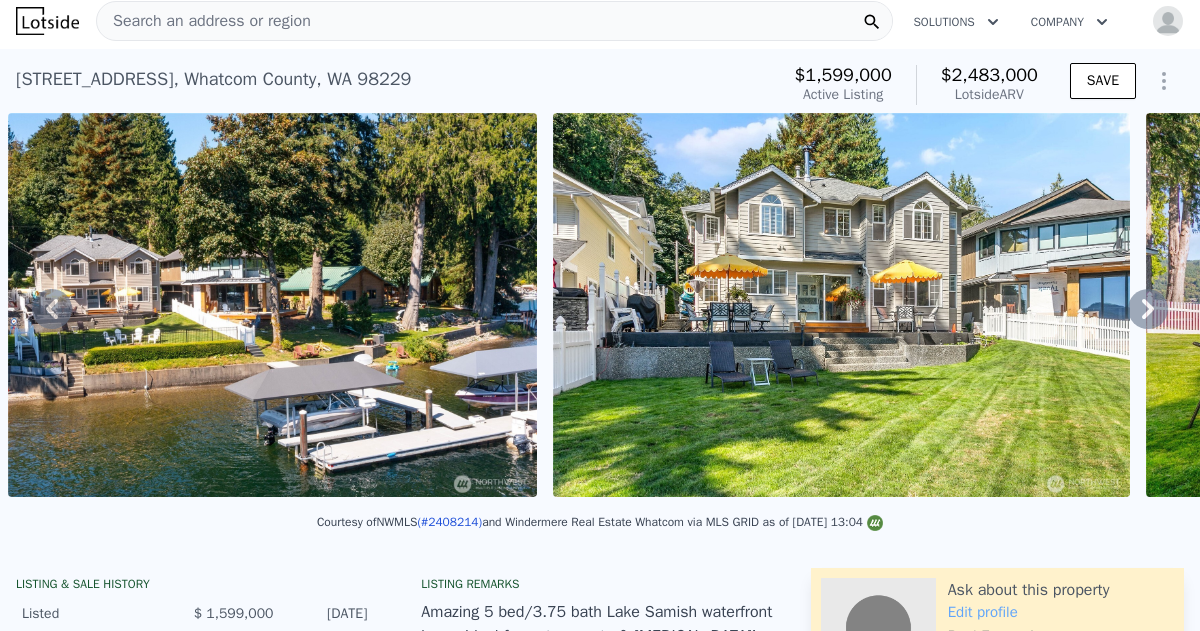 click 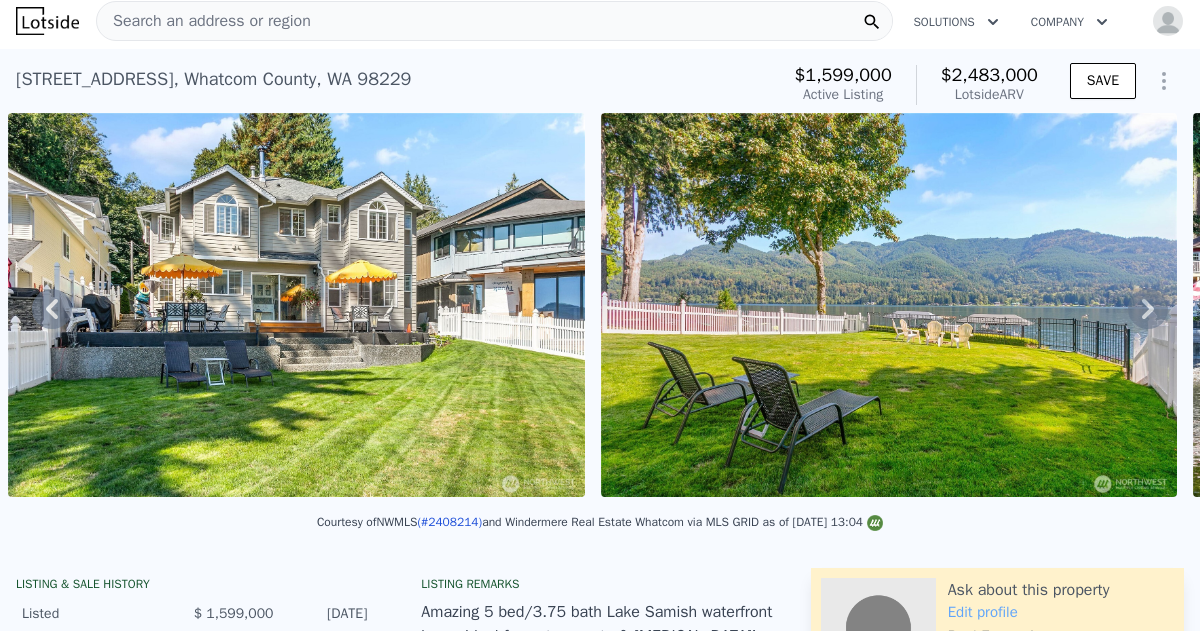 click 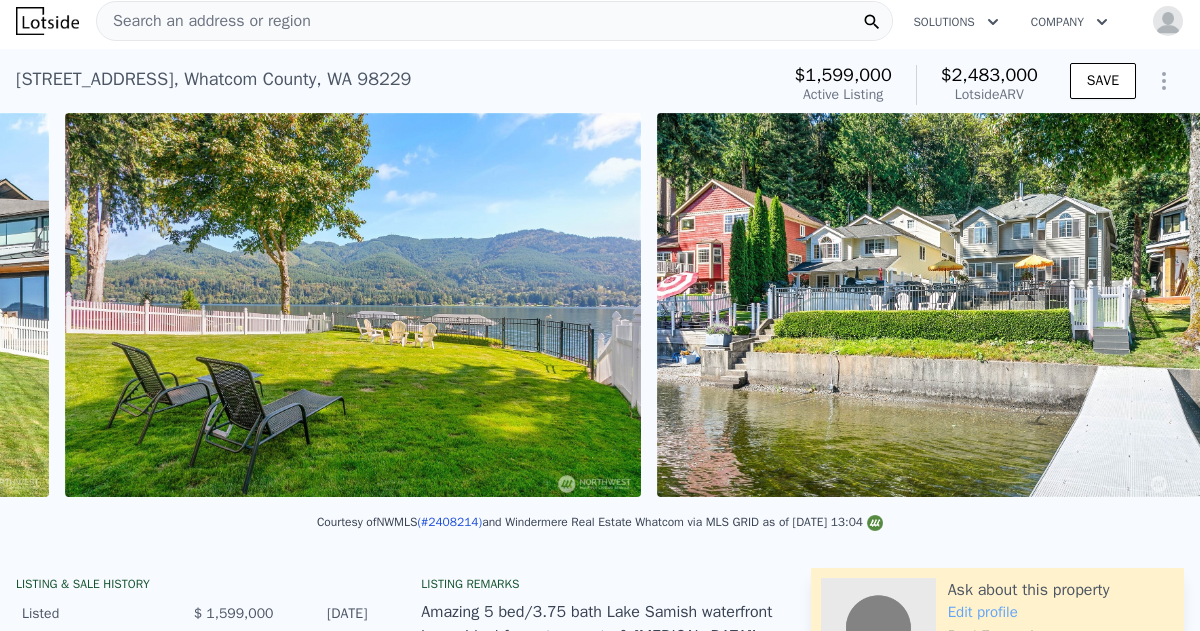 scroll, scrollTop: 0, scrollLeft: 2644, axis: horizontal 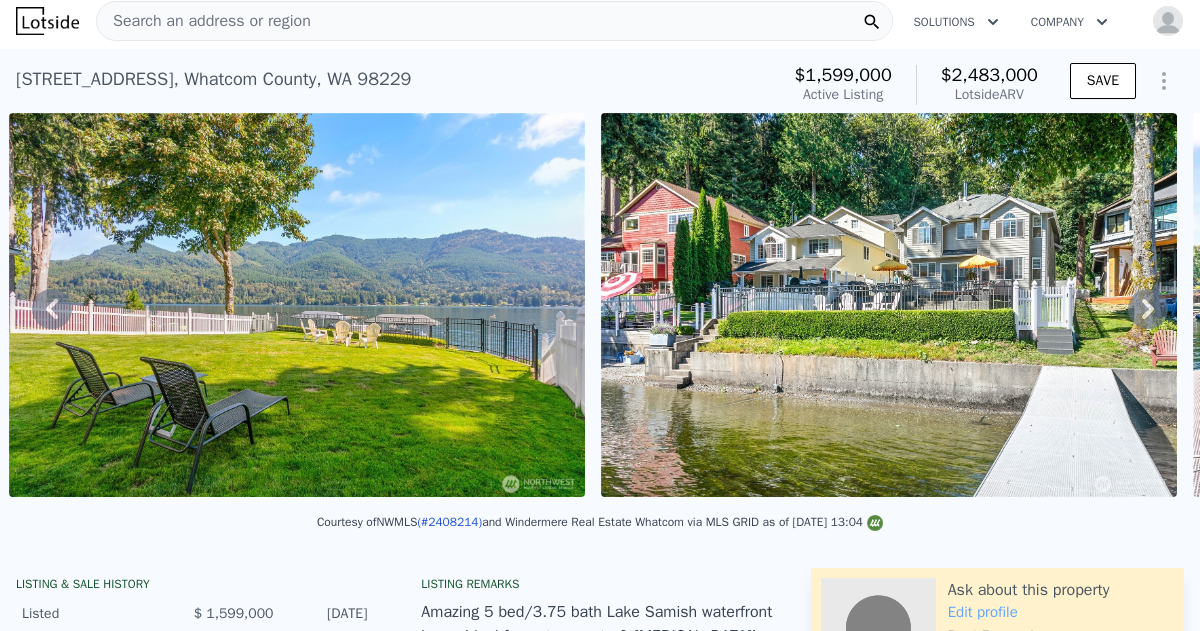 click 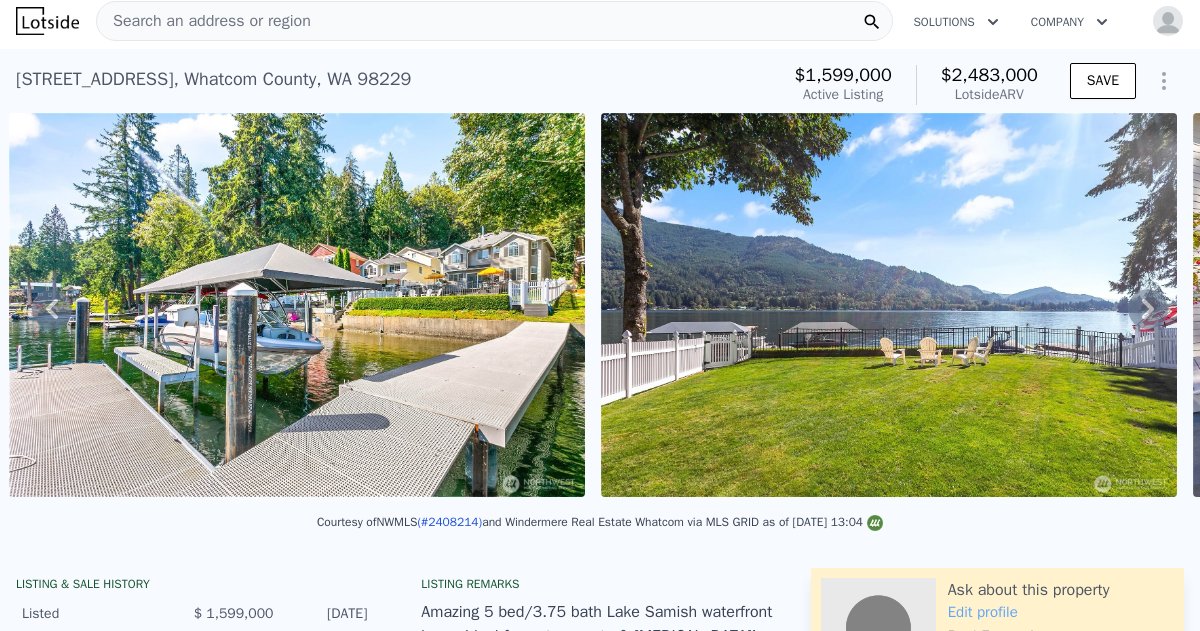 click 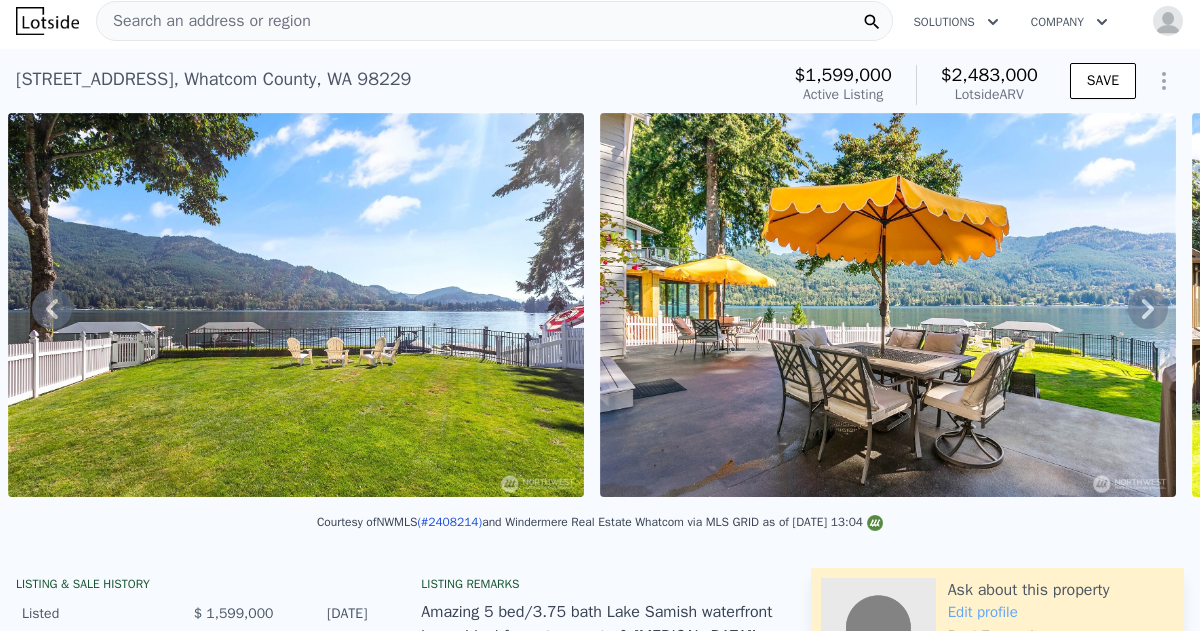 click 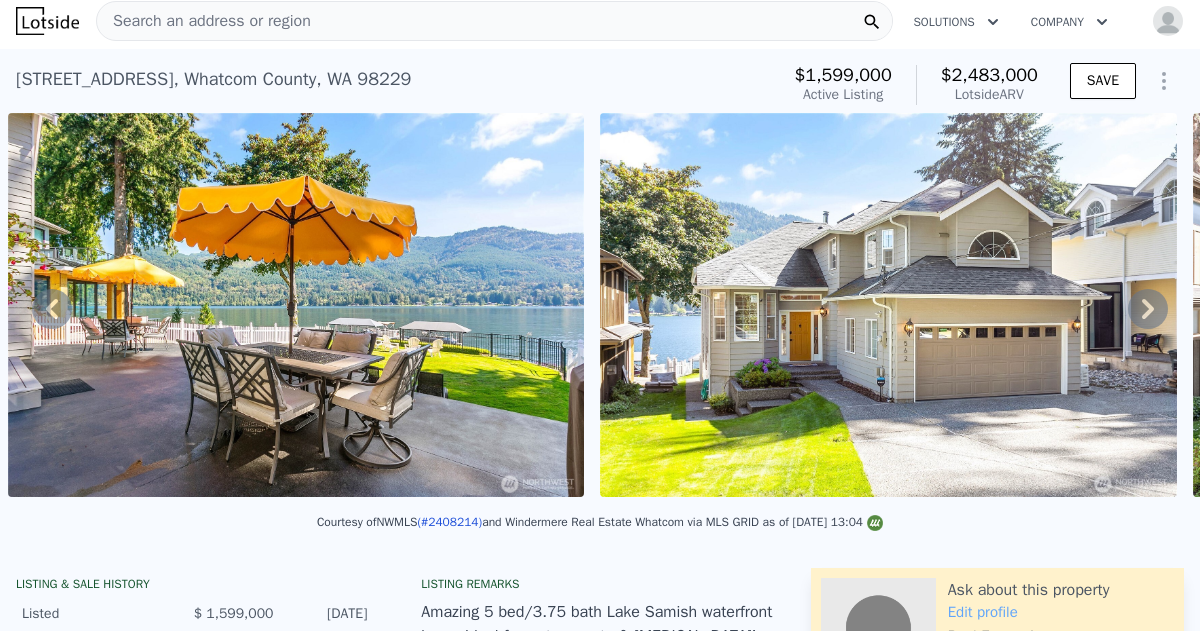 click 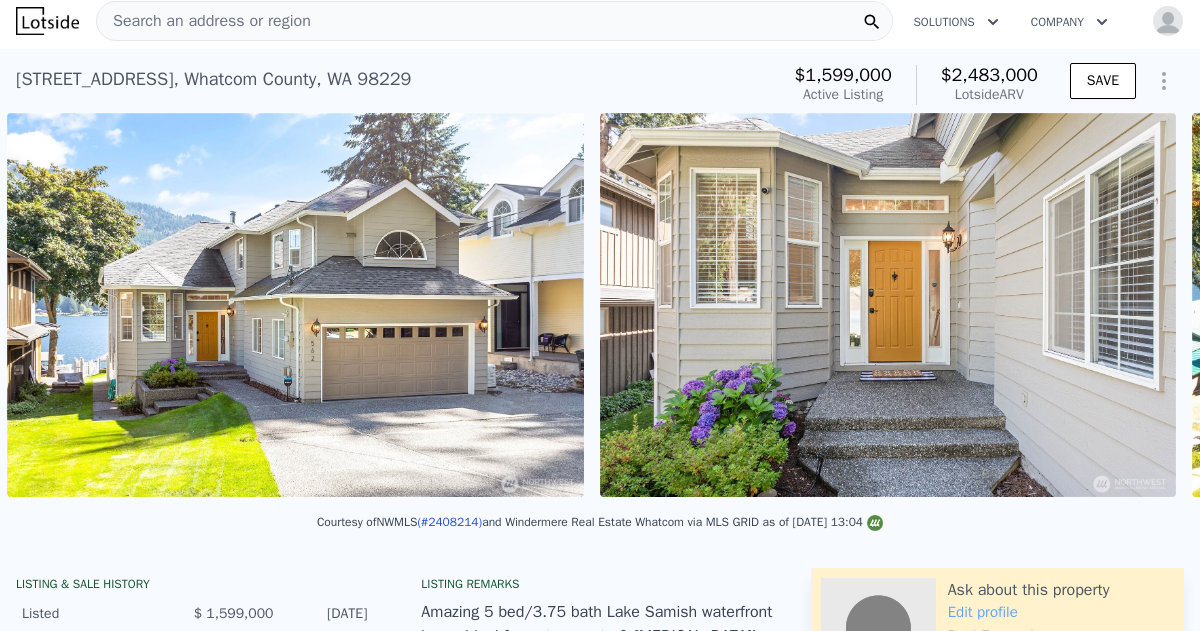 scroll, scrollTop: 0, scrollLeft: 5605, axis: horizontal 